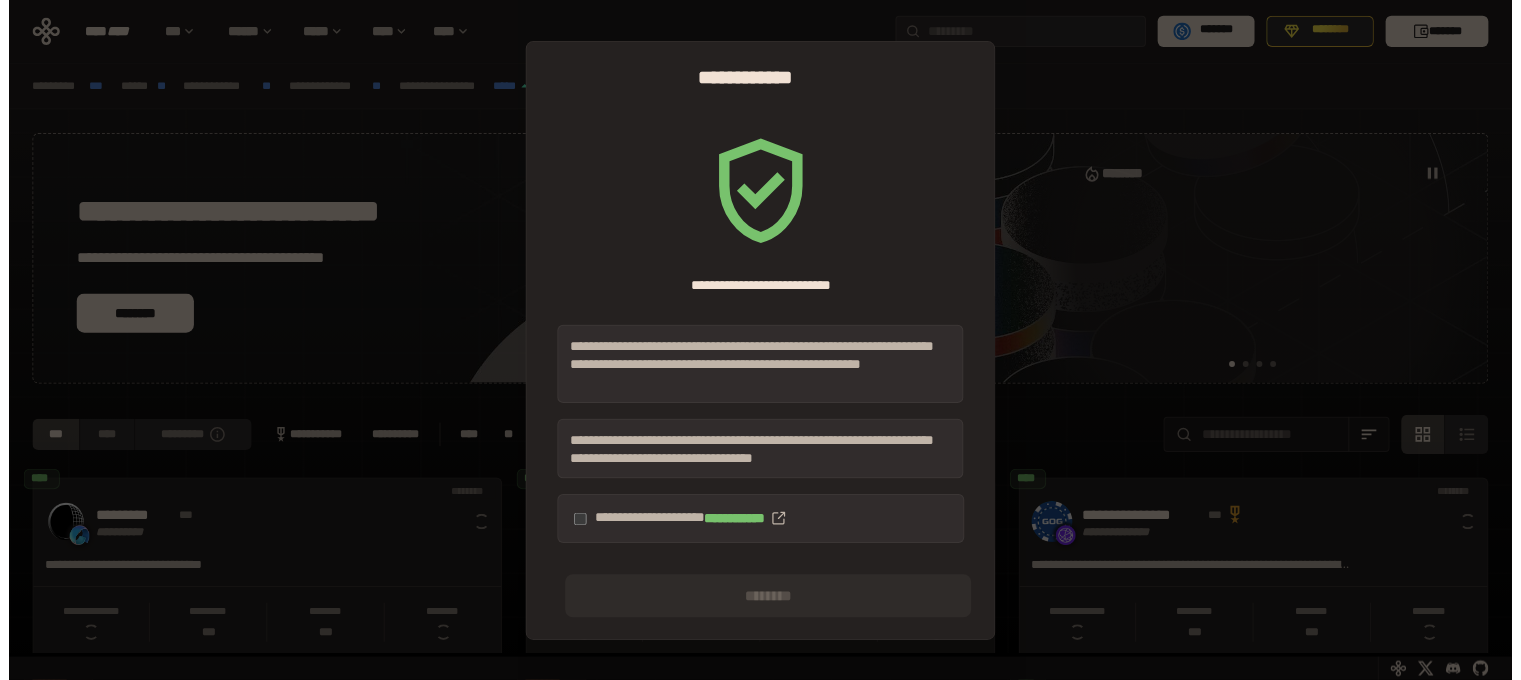 scroll, scrollTop: 0, scrollLeft: 0, axis: both 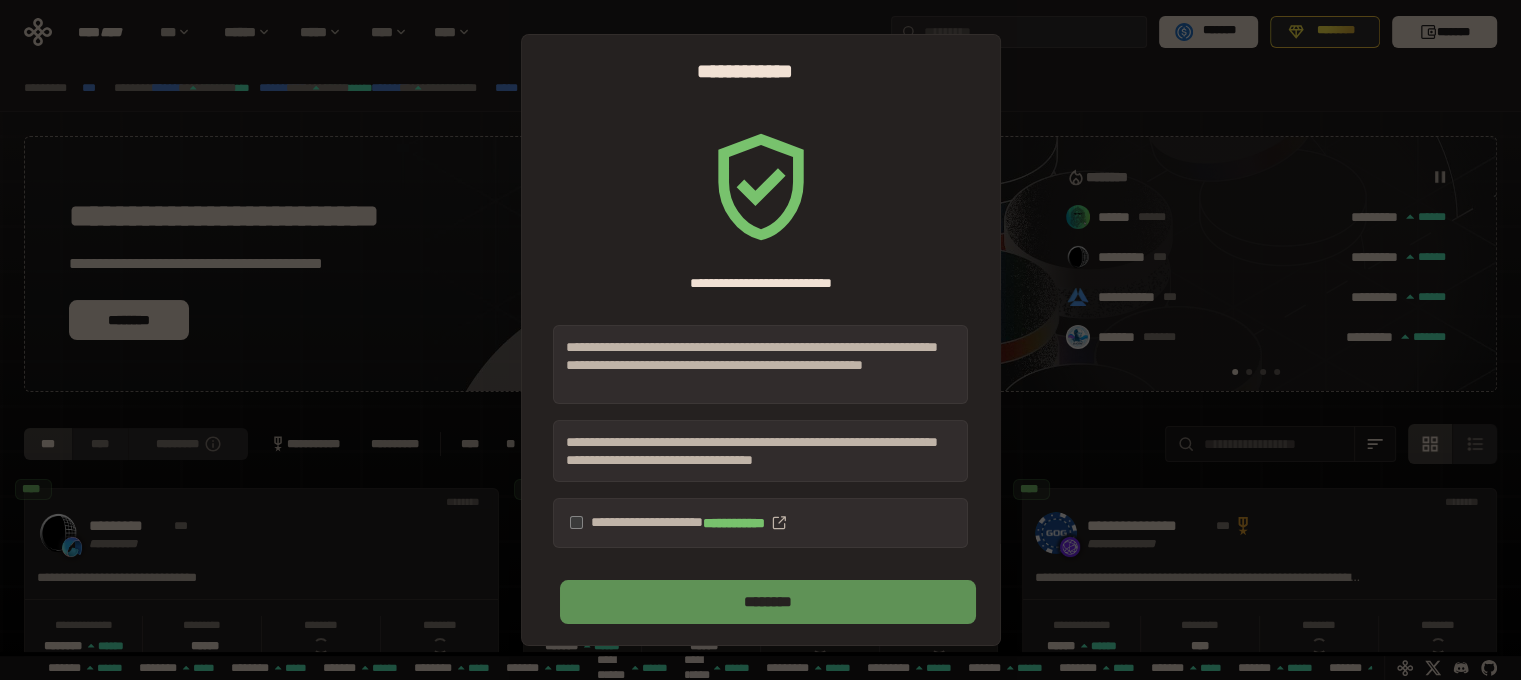 click on "********" at bounding box center (767, 602) 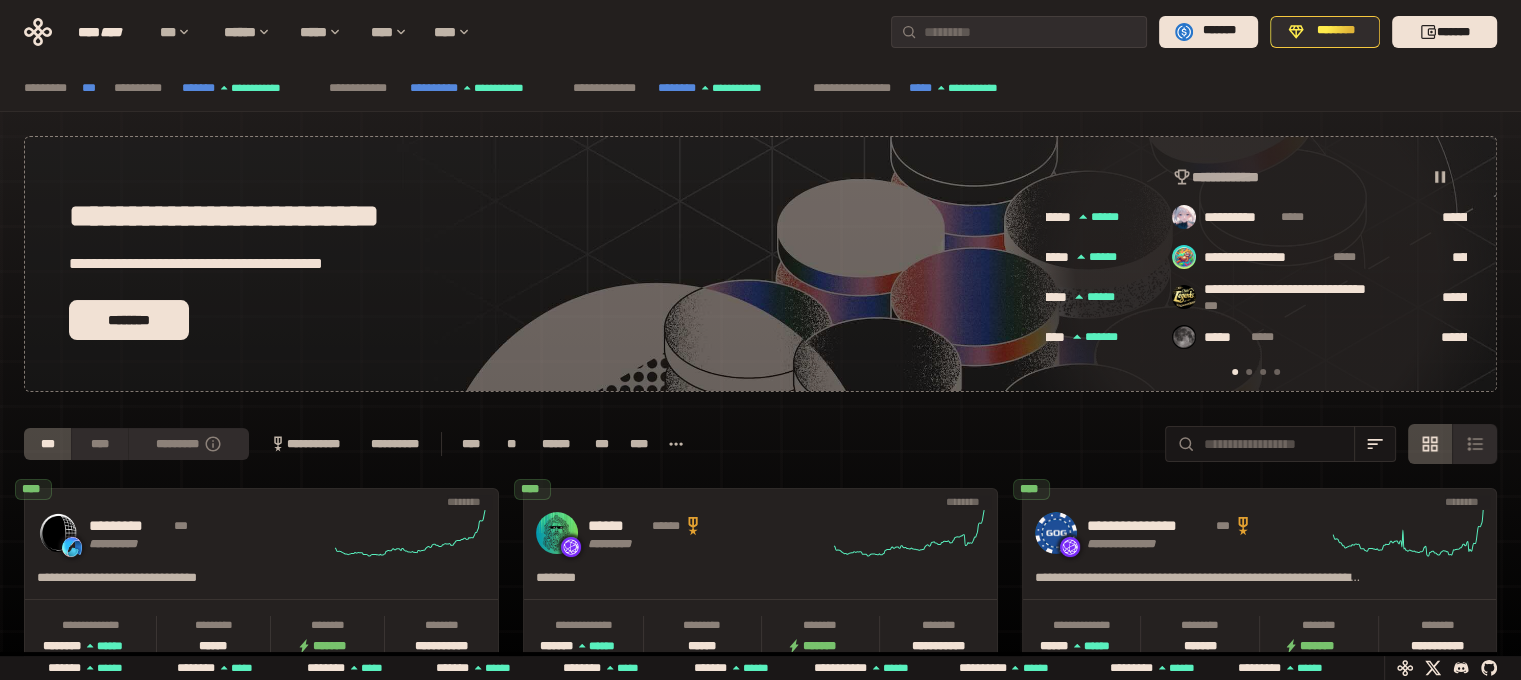 scroll, scrollTop: 0, scrollLeft: 436, axis: horizontal 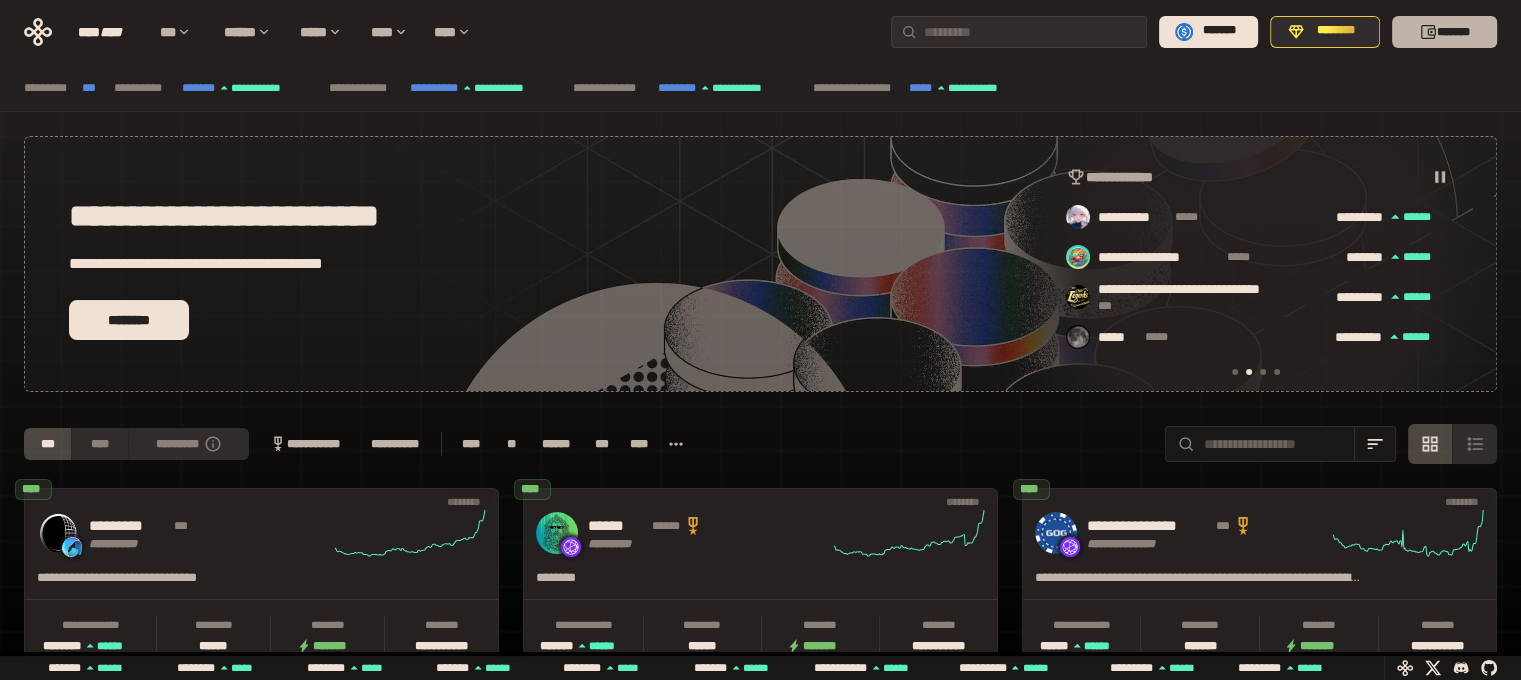click on "*******" at bounding box center [1444, 32] 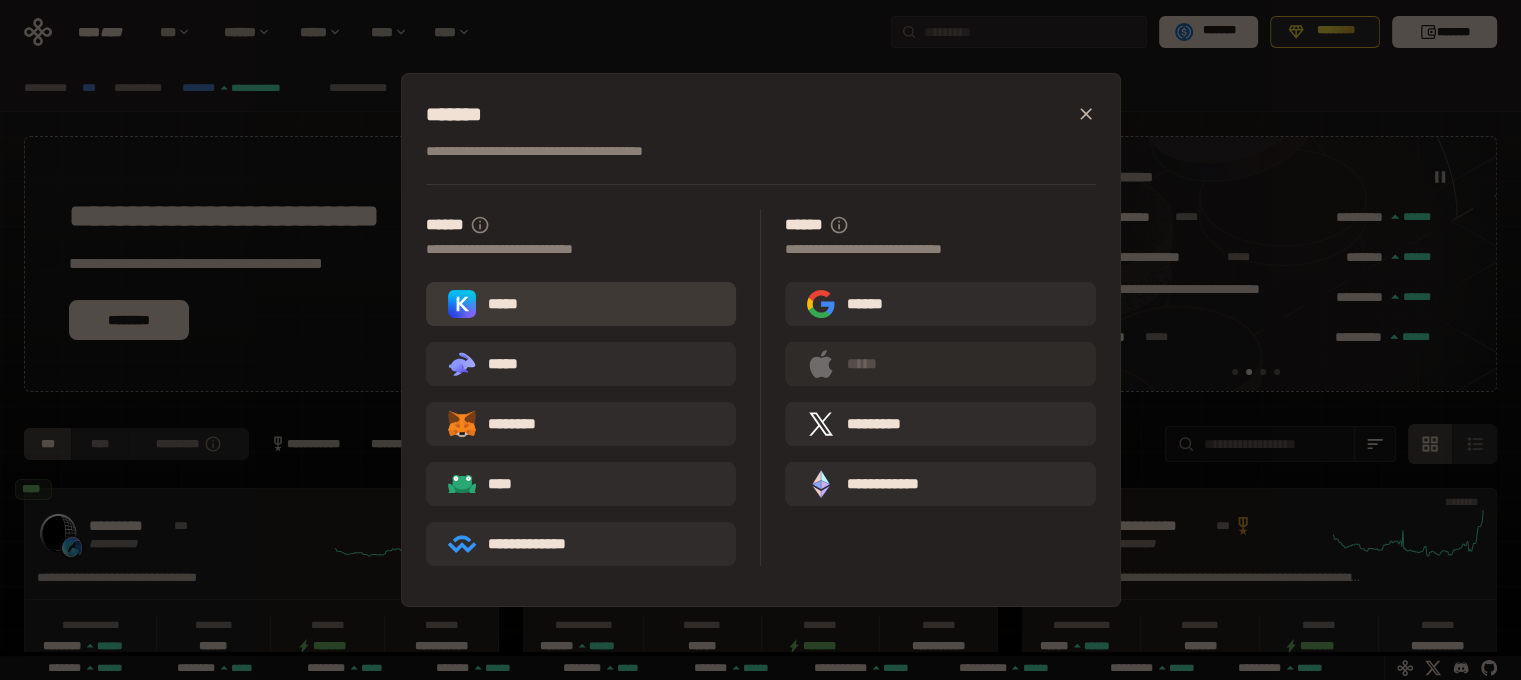 click on "*****" at bounding box center (581, 304) 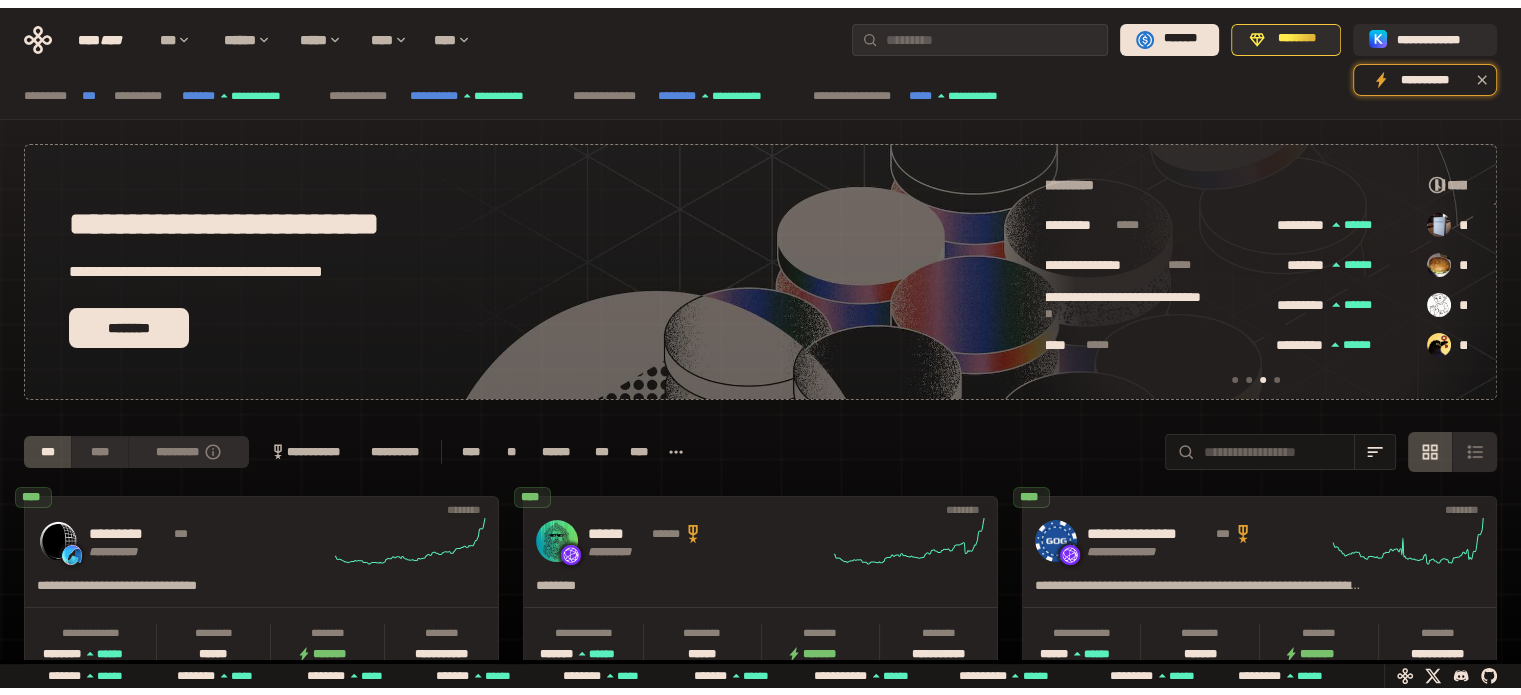 scroll, scrollTop: 0, scrollLeft: 856, axis: horizontal 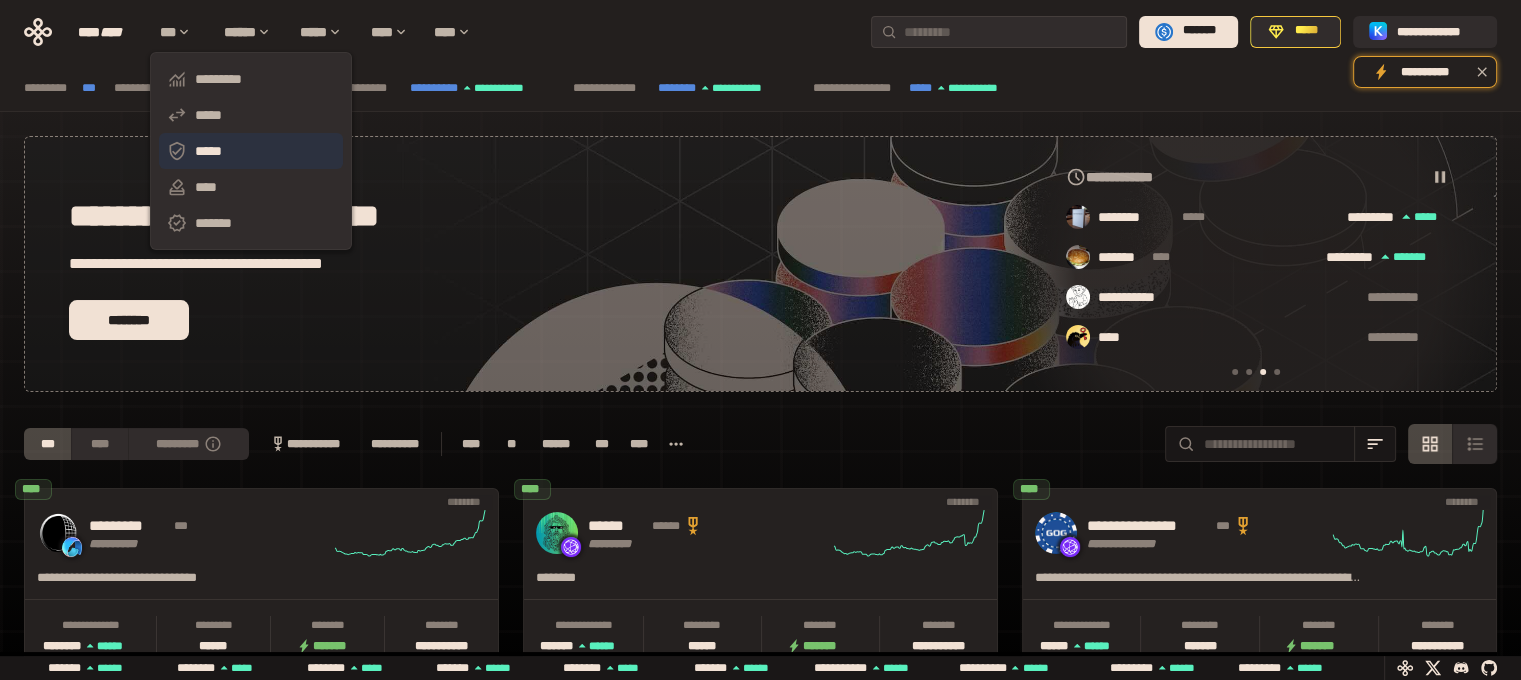 click on "*****" at bounding box center (251, 151) 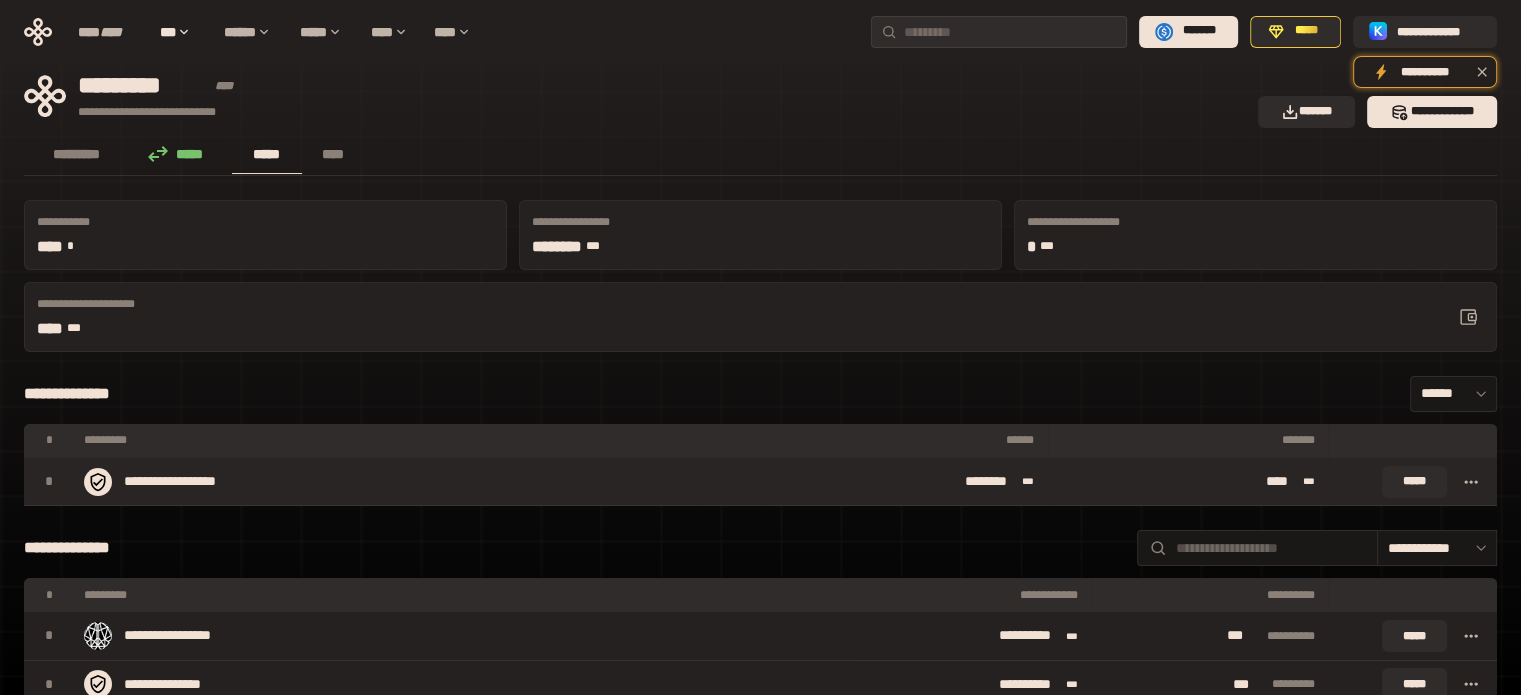 click 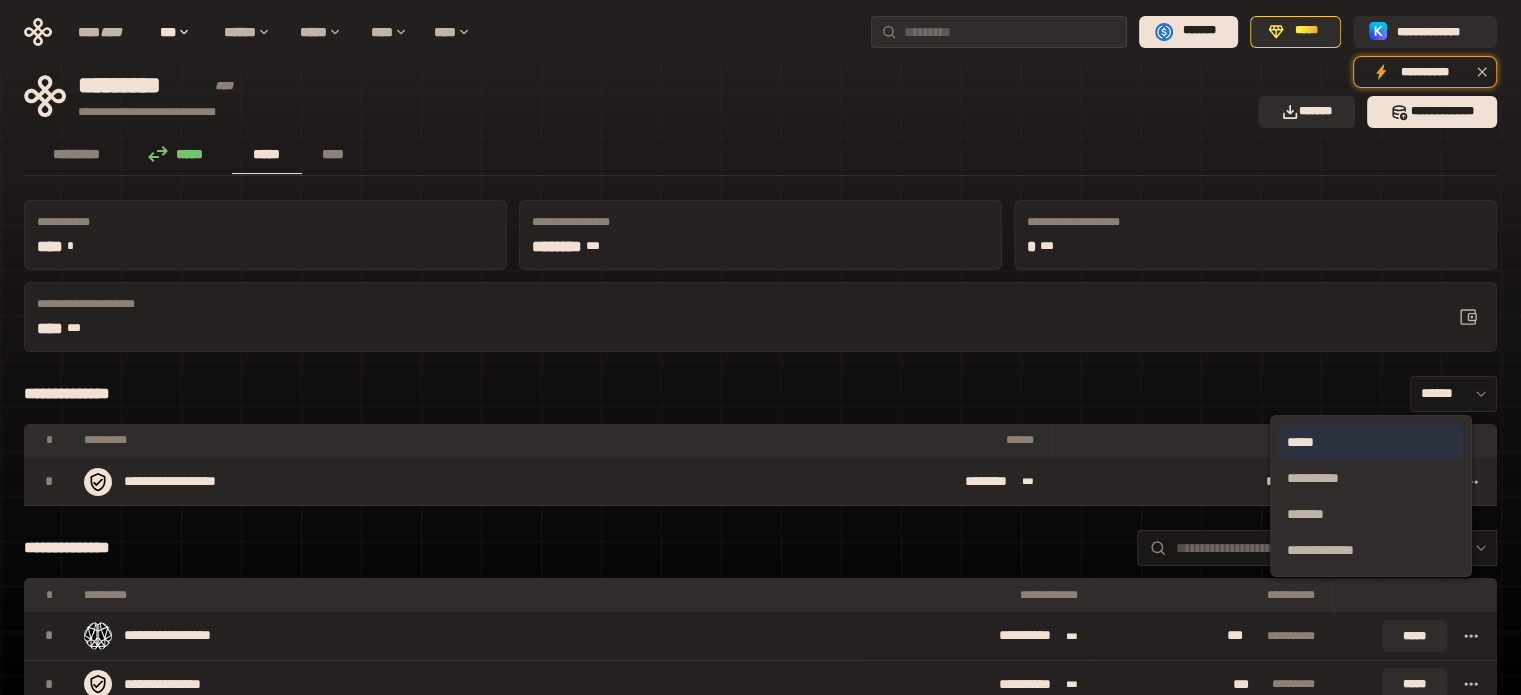 click on "*****" at bounding box center [1371, 442] 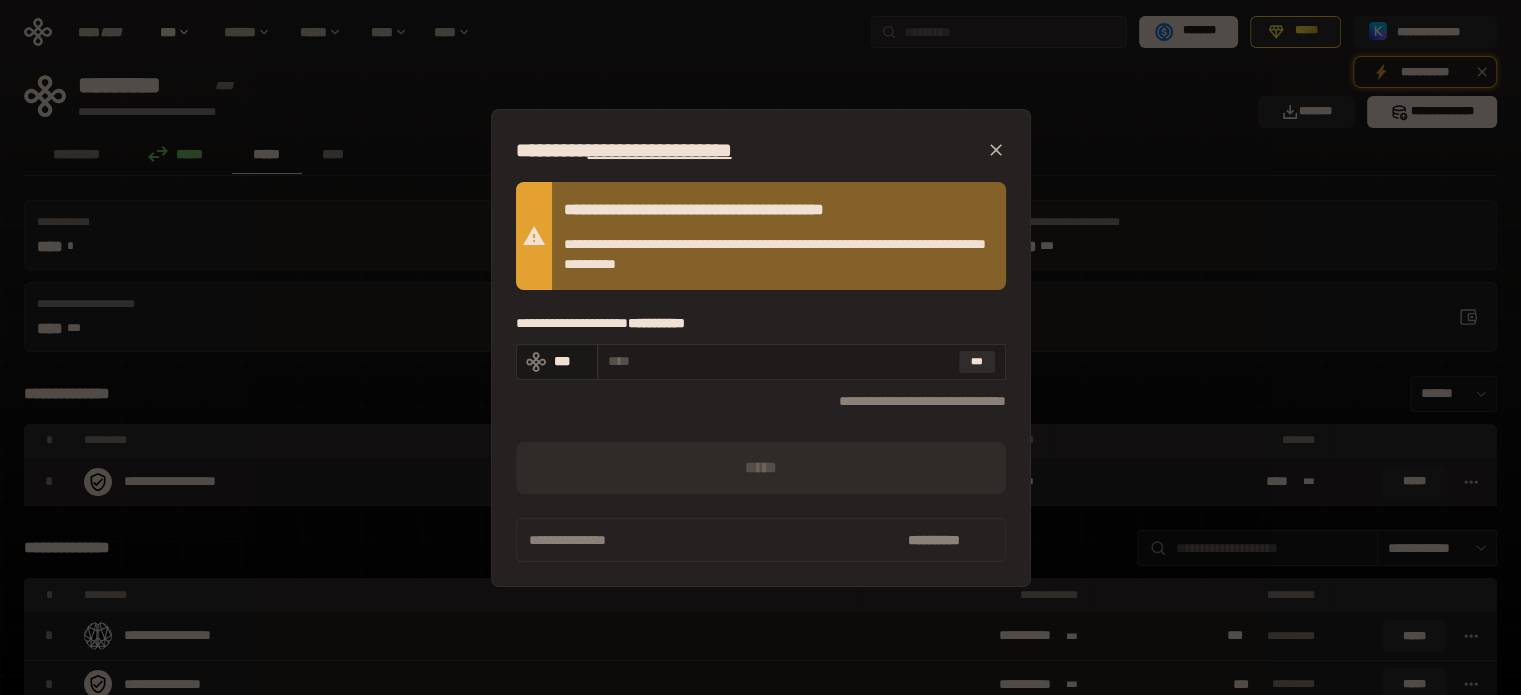 click at bounding box center (779, 361) 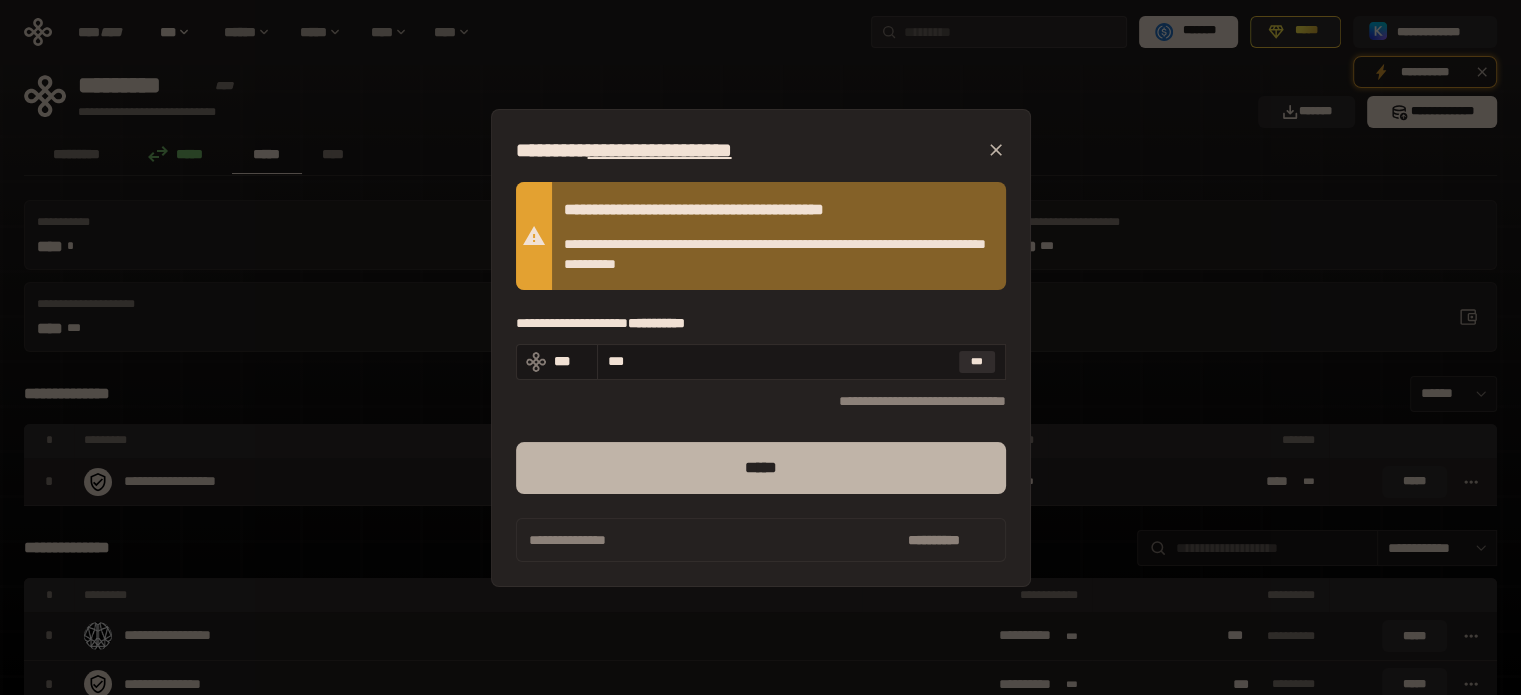 type on "***" 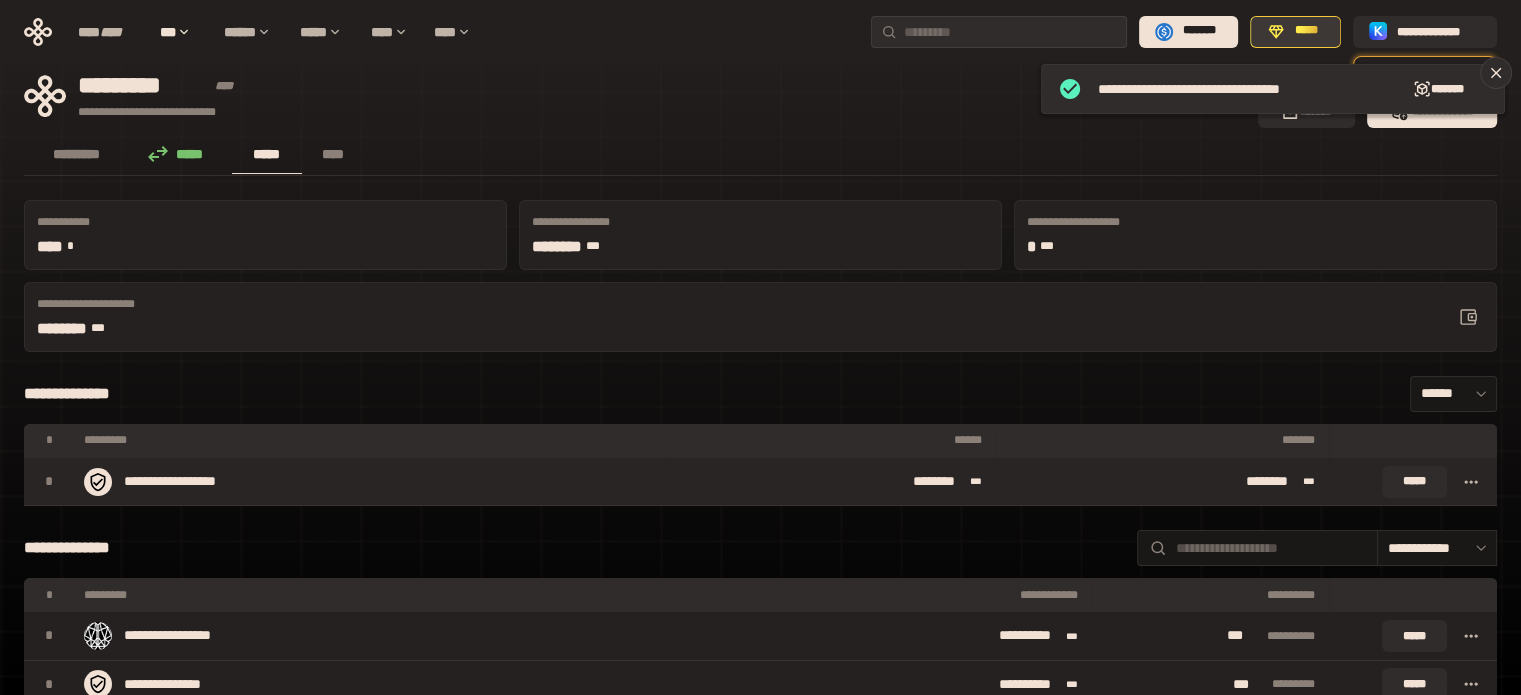 click on "*****" at bounding box center (1306, 31) 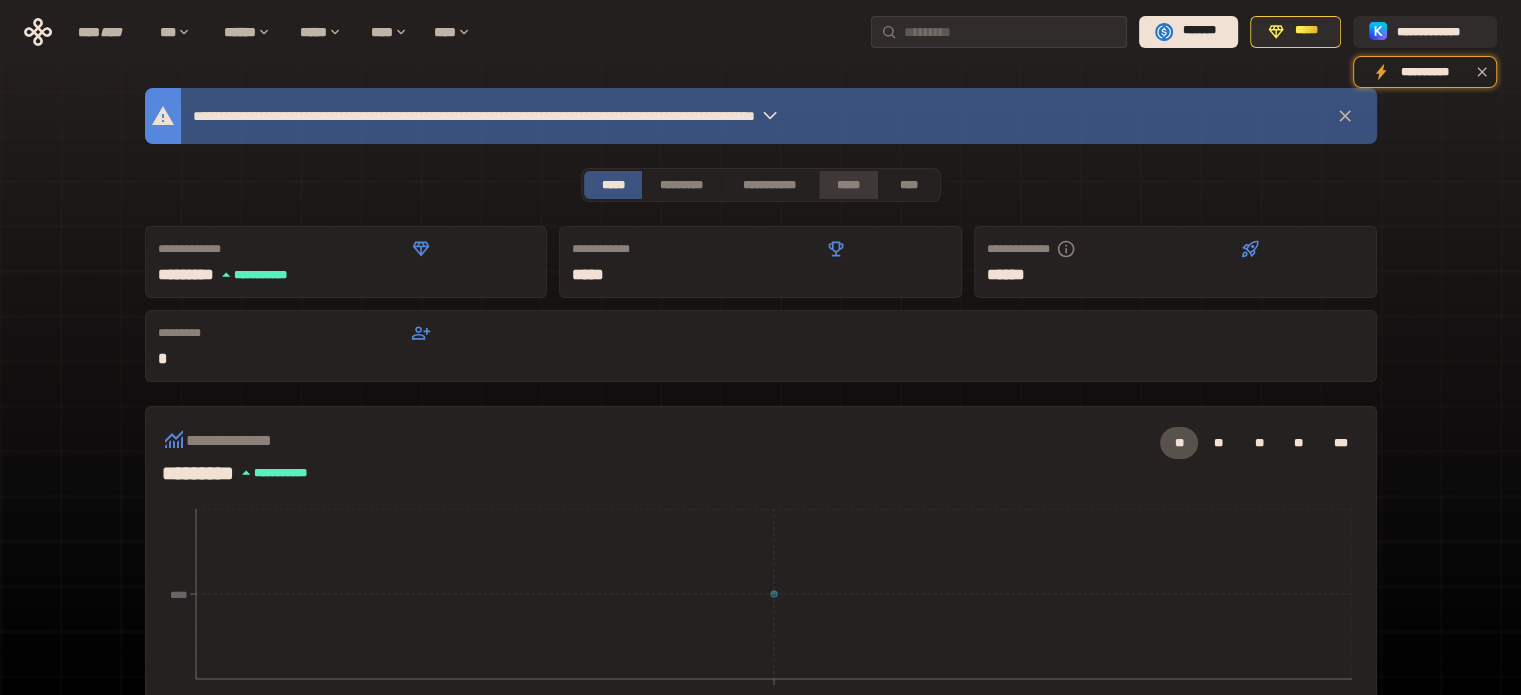 click on "*****" at bounding box center (849, 185) 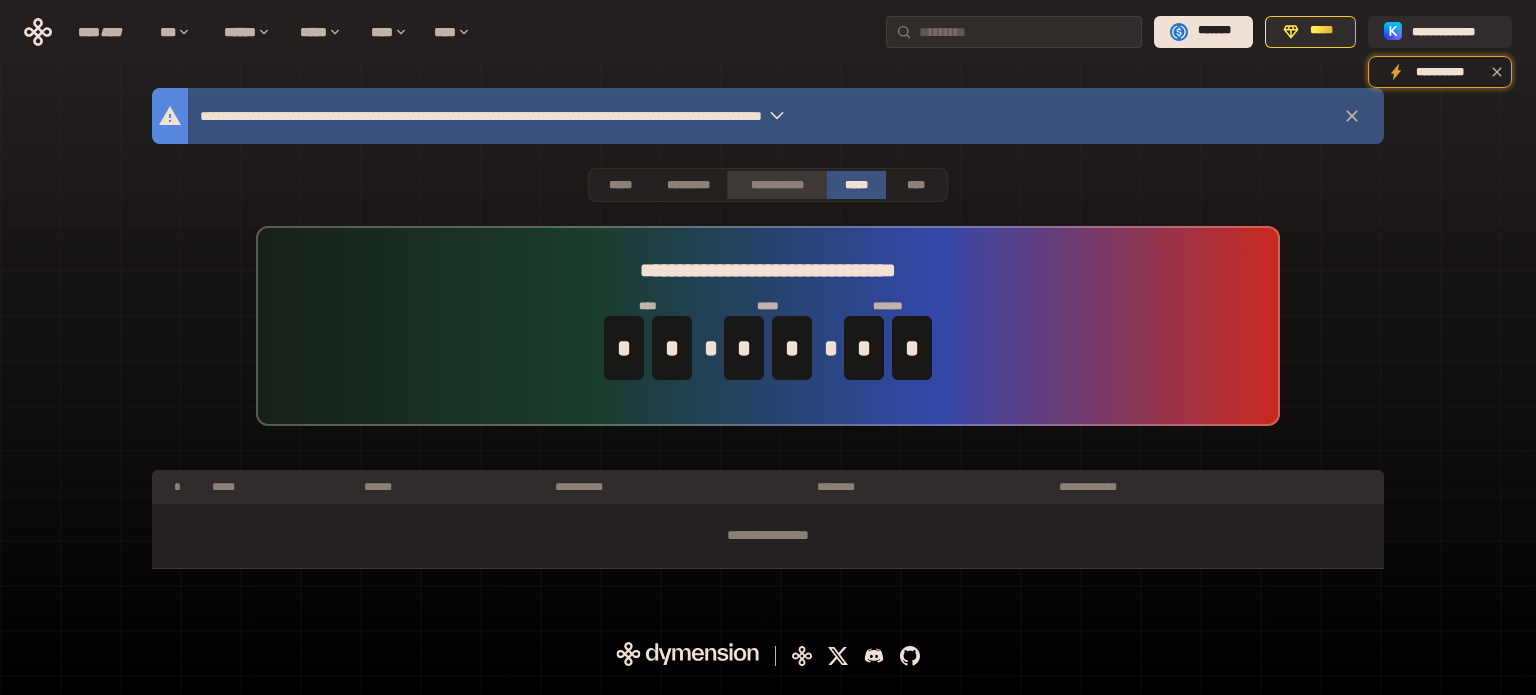 click on "**********" at bounding box center (776, 185) 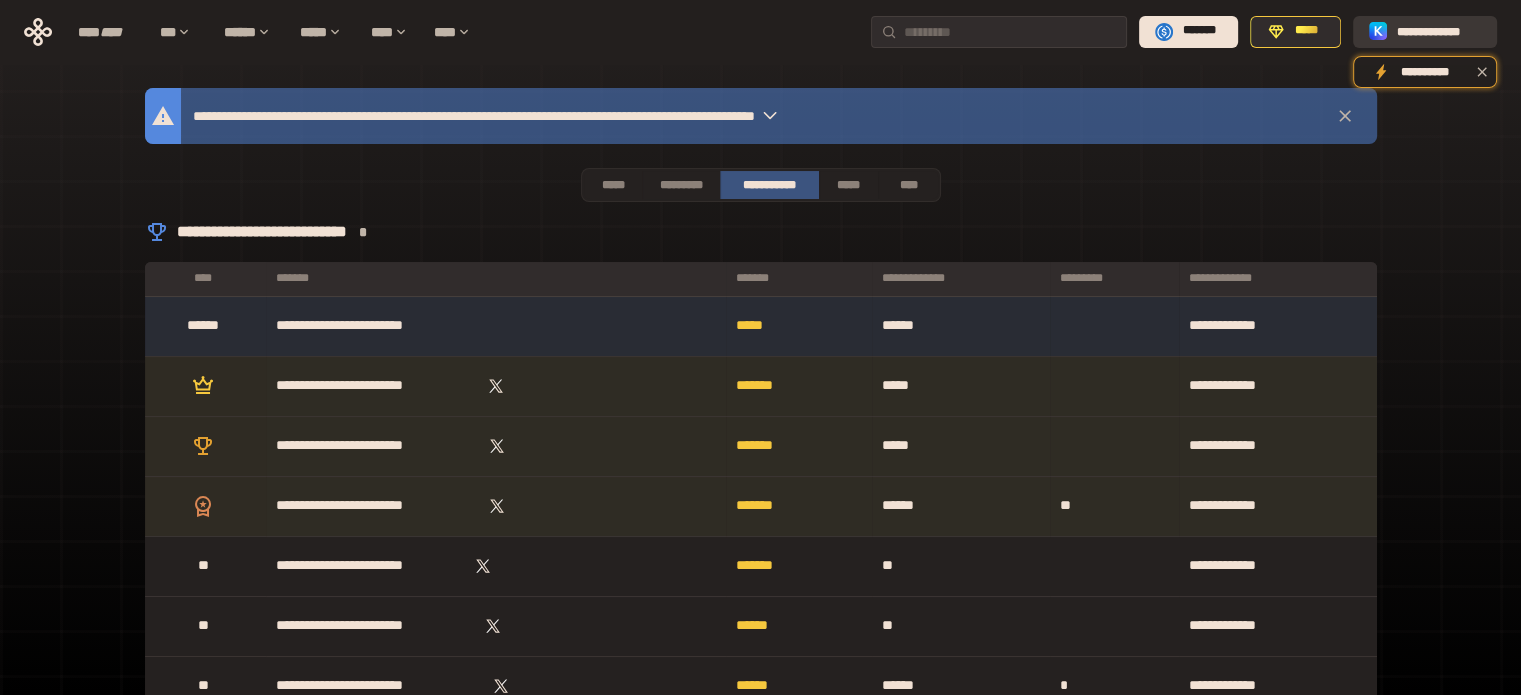 click on "**********" at bounding box center (1439, 31) 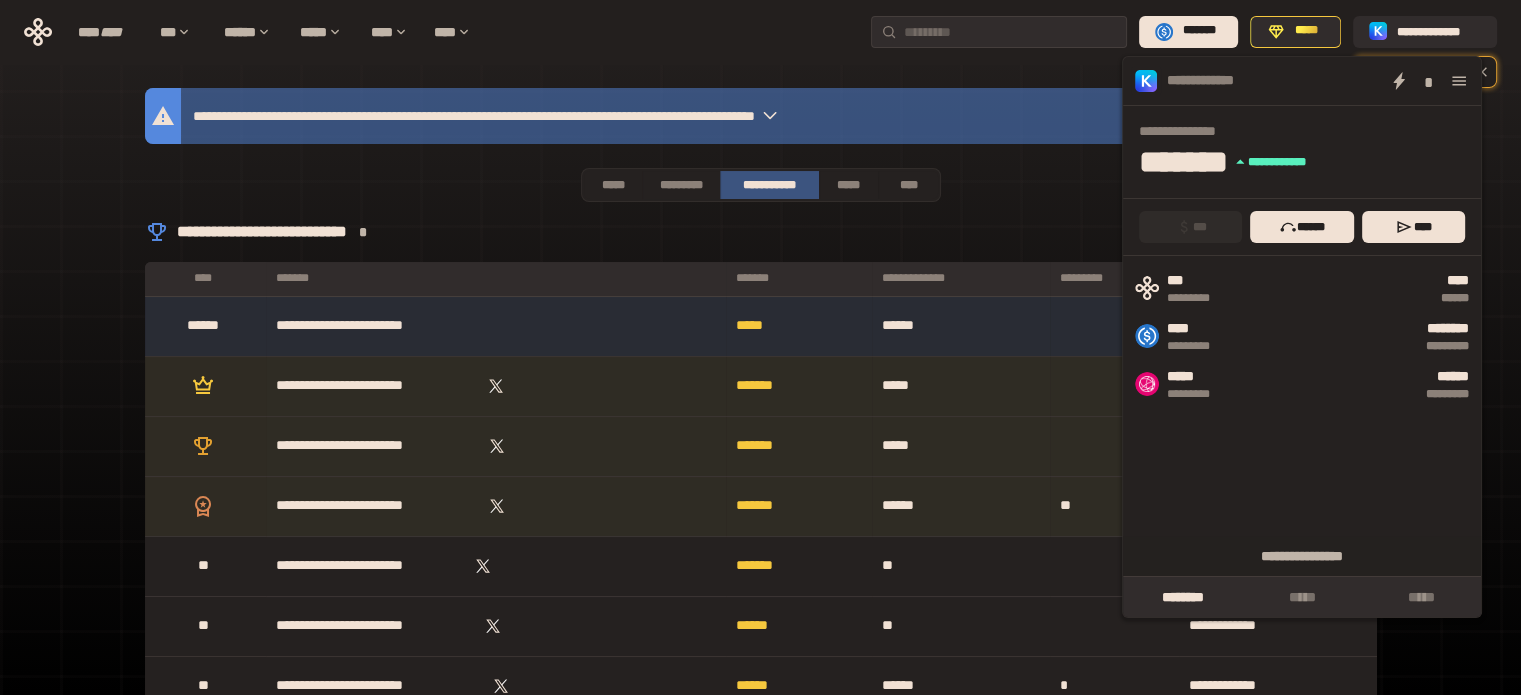 click 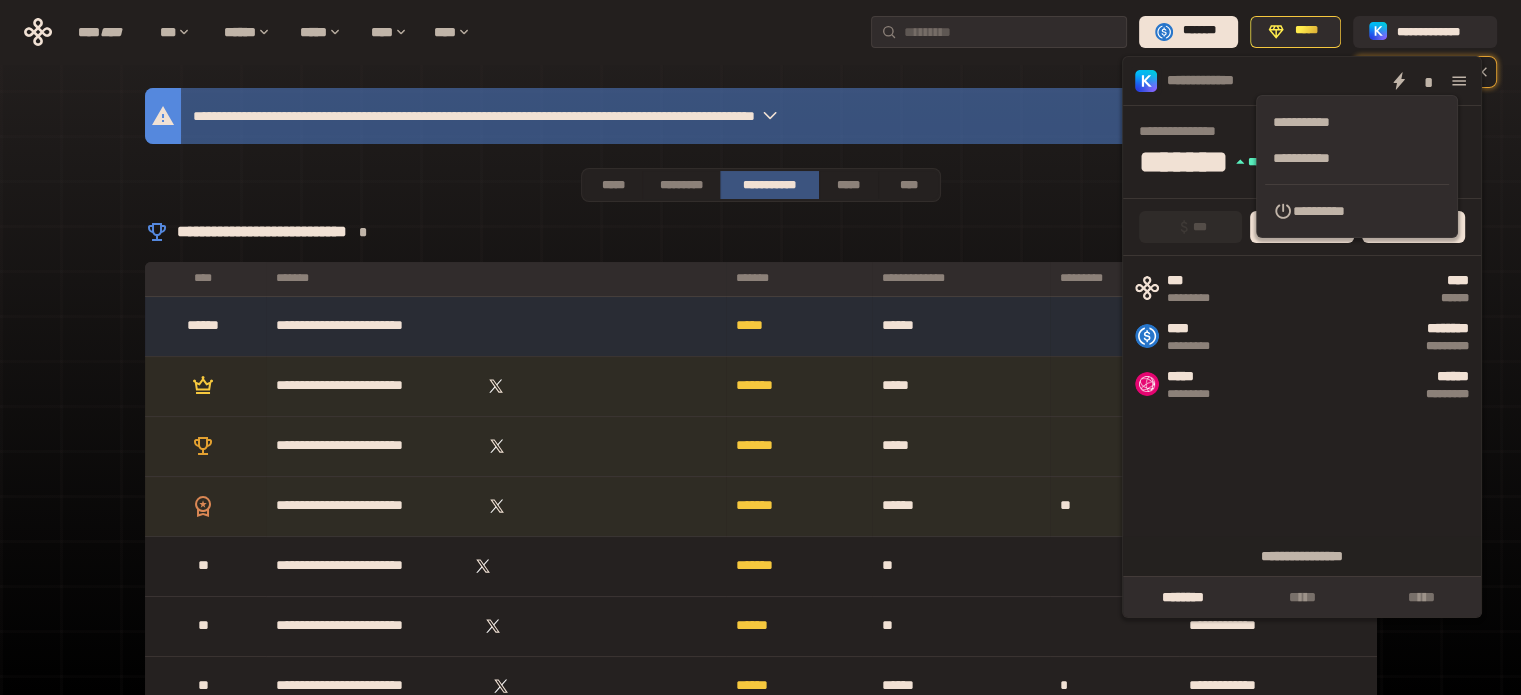 click on "**********" at bounding box center [1357, 211] 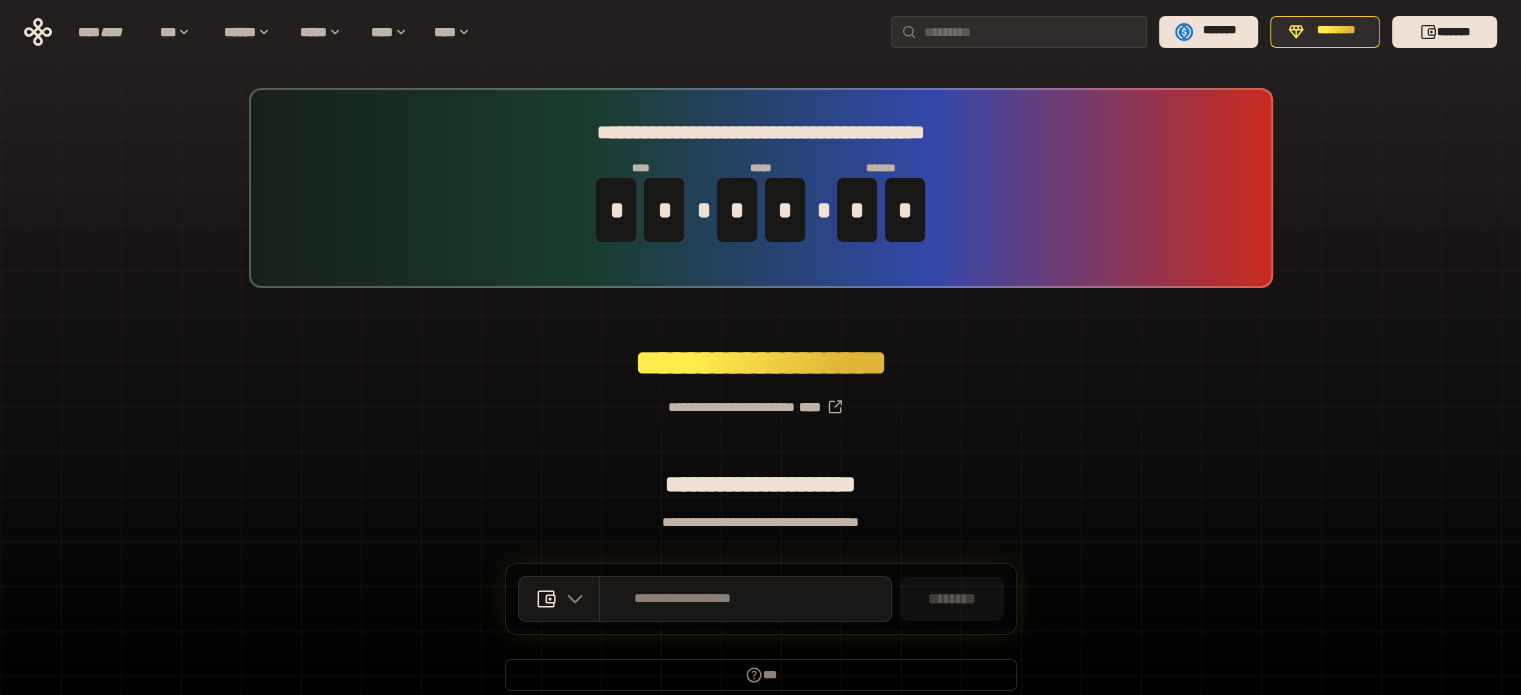 drag, startPoint x: 1180, startPoint y: 386, endPoint x: 1196, endPoint y: 374, distance: 20 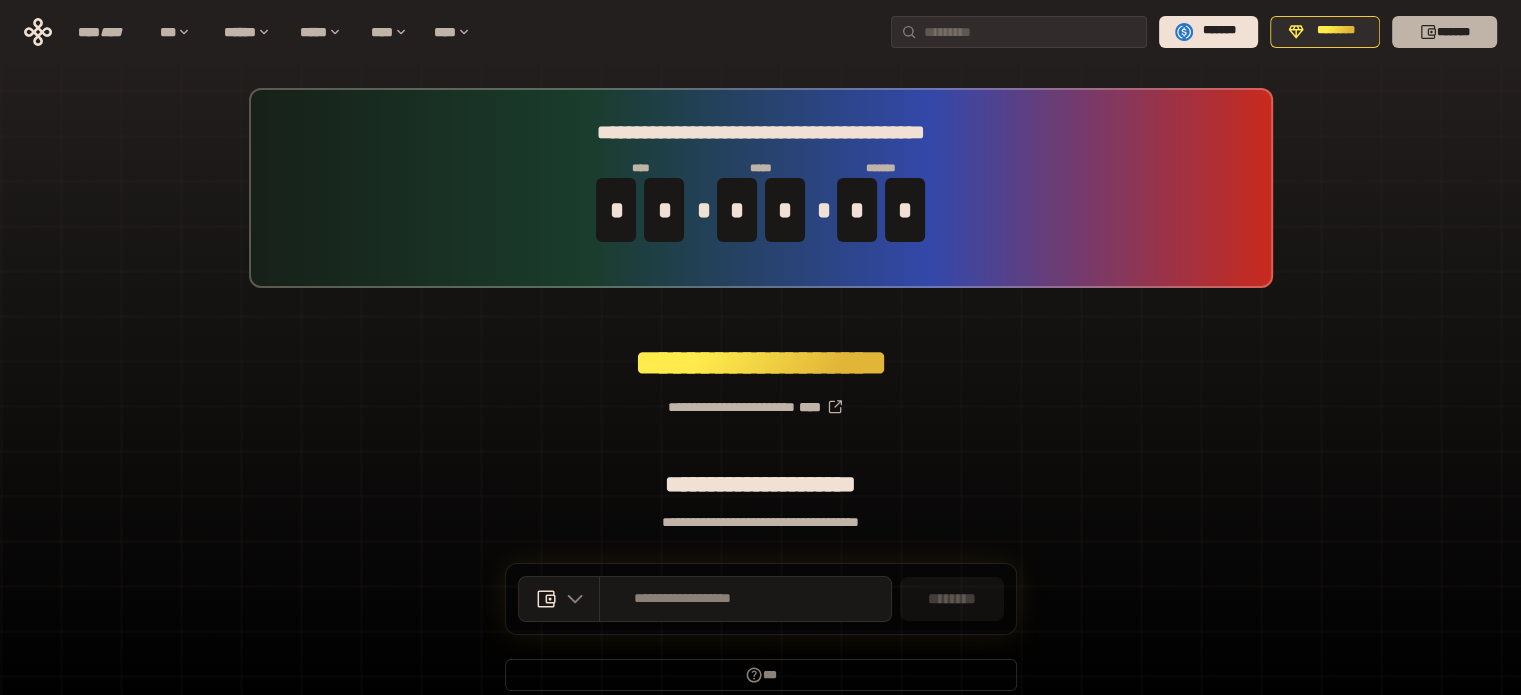 click on "*******" at bounding box center [1444, 32] 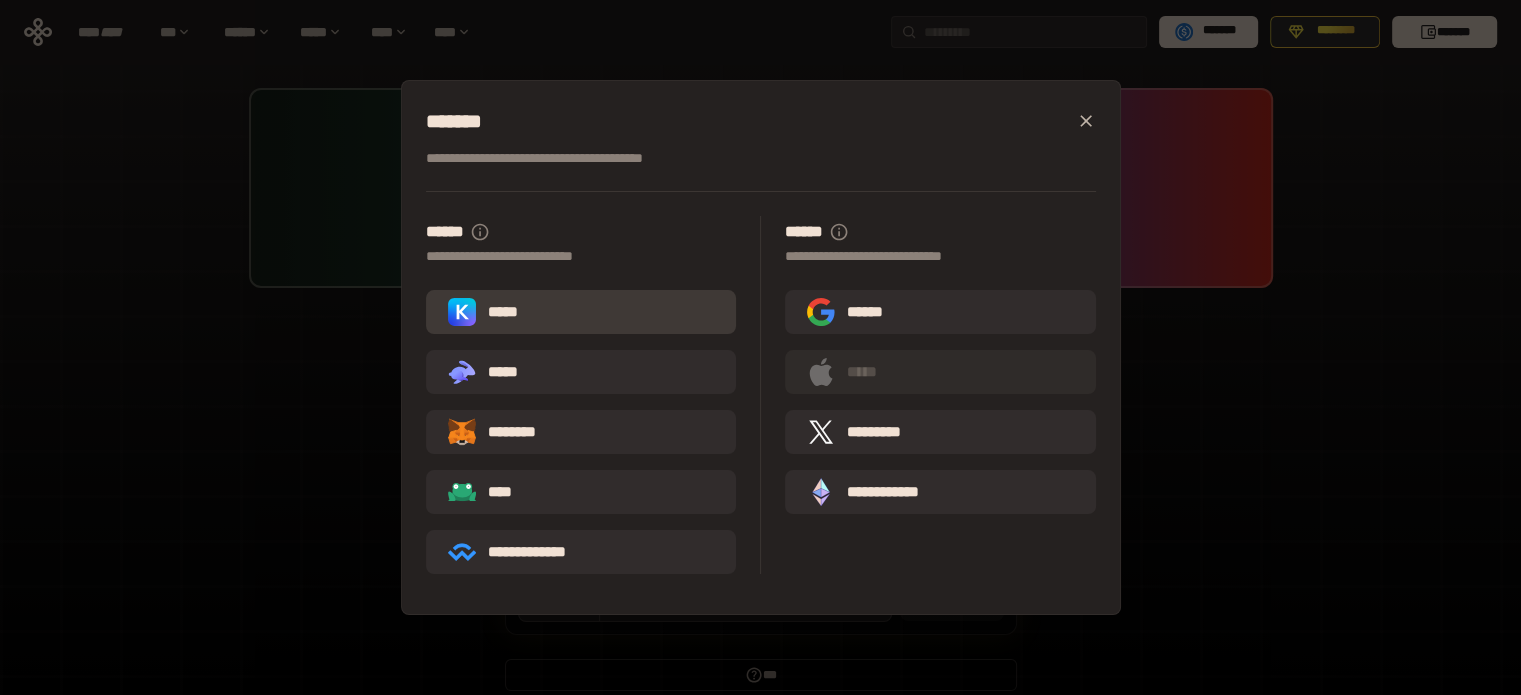 click on "*****" at bounding box center [581, 312] 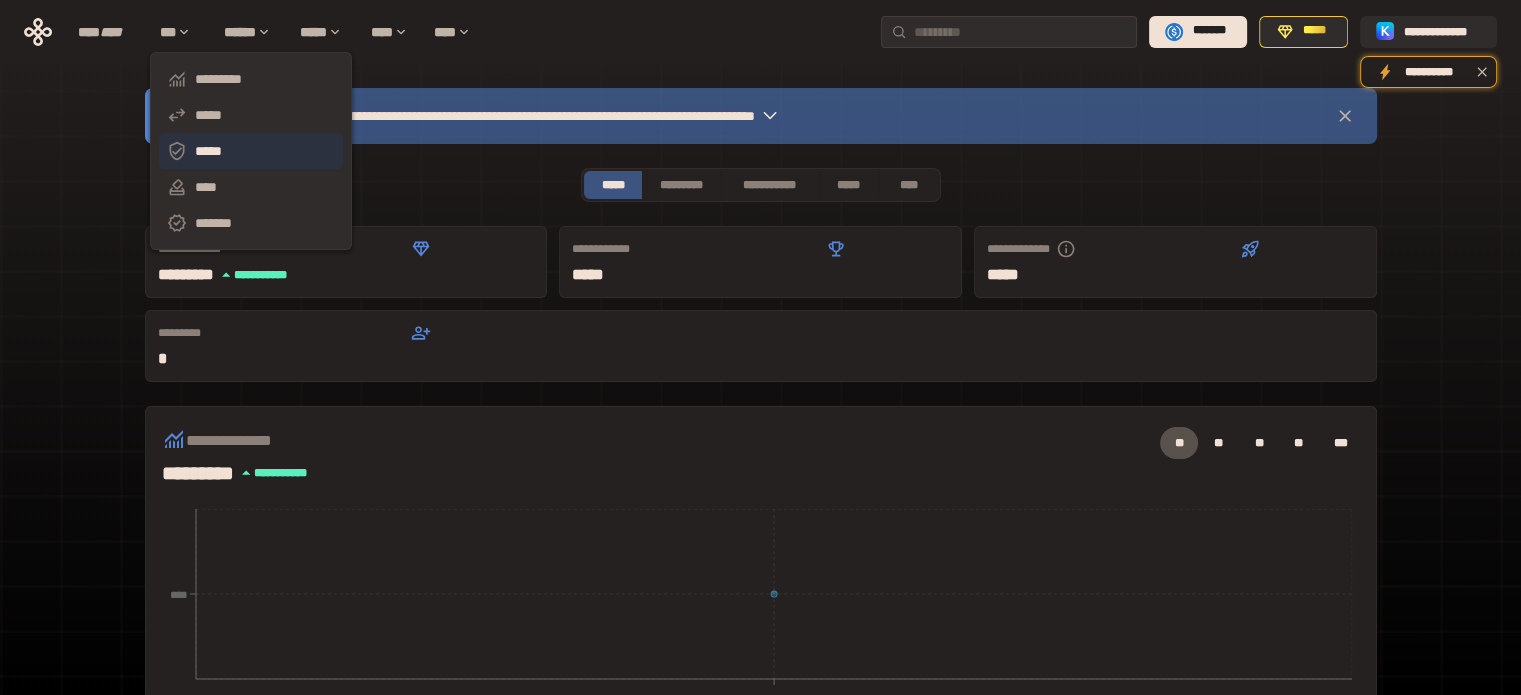 click on "*****" at bounding box center (251, 151) 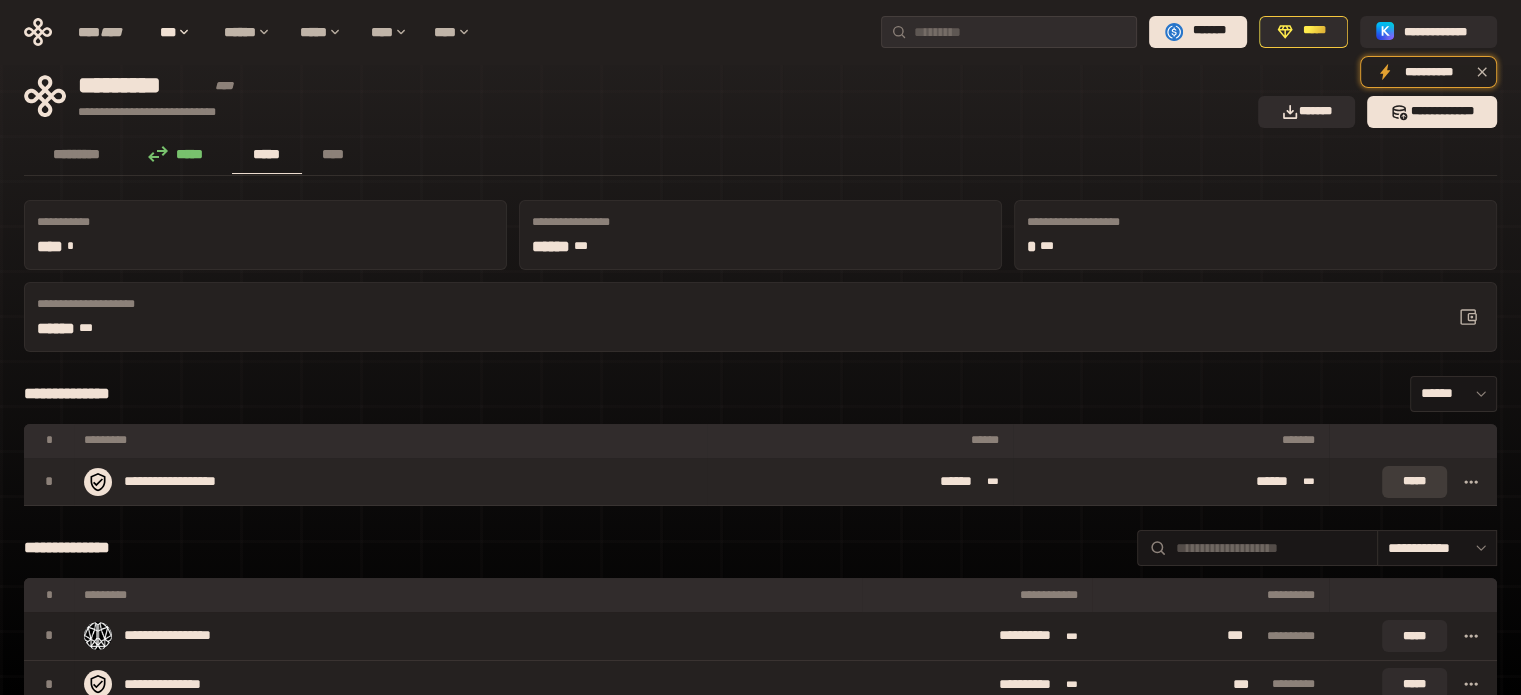 click on "*****" at bounding box center (1414, 482) 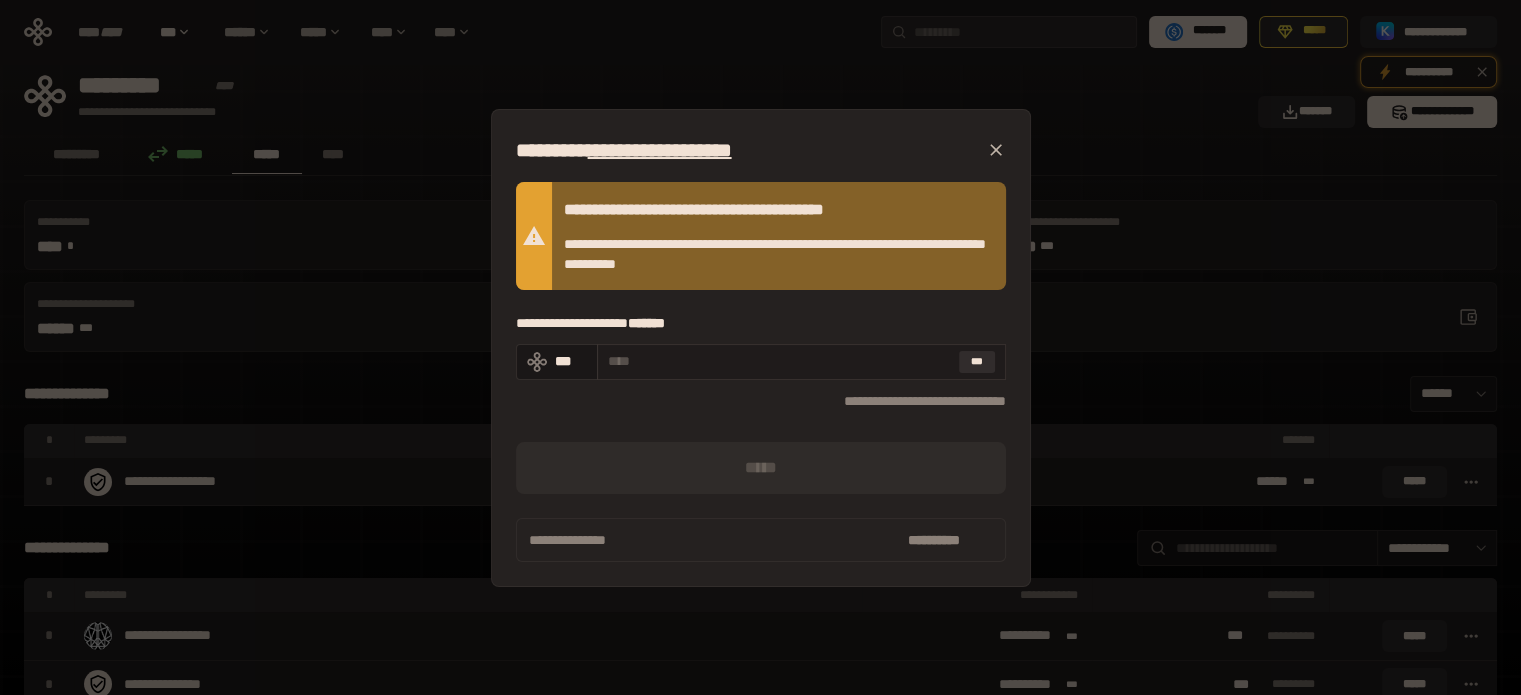 click at bounding box center [779, 361] 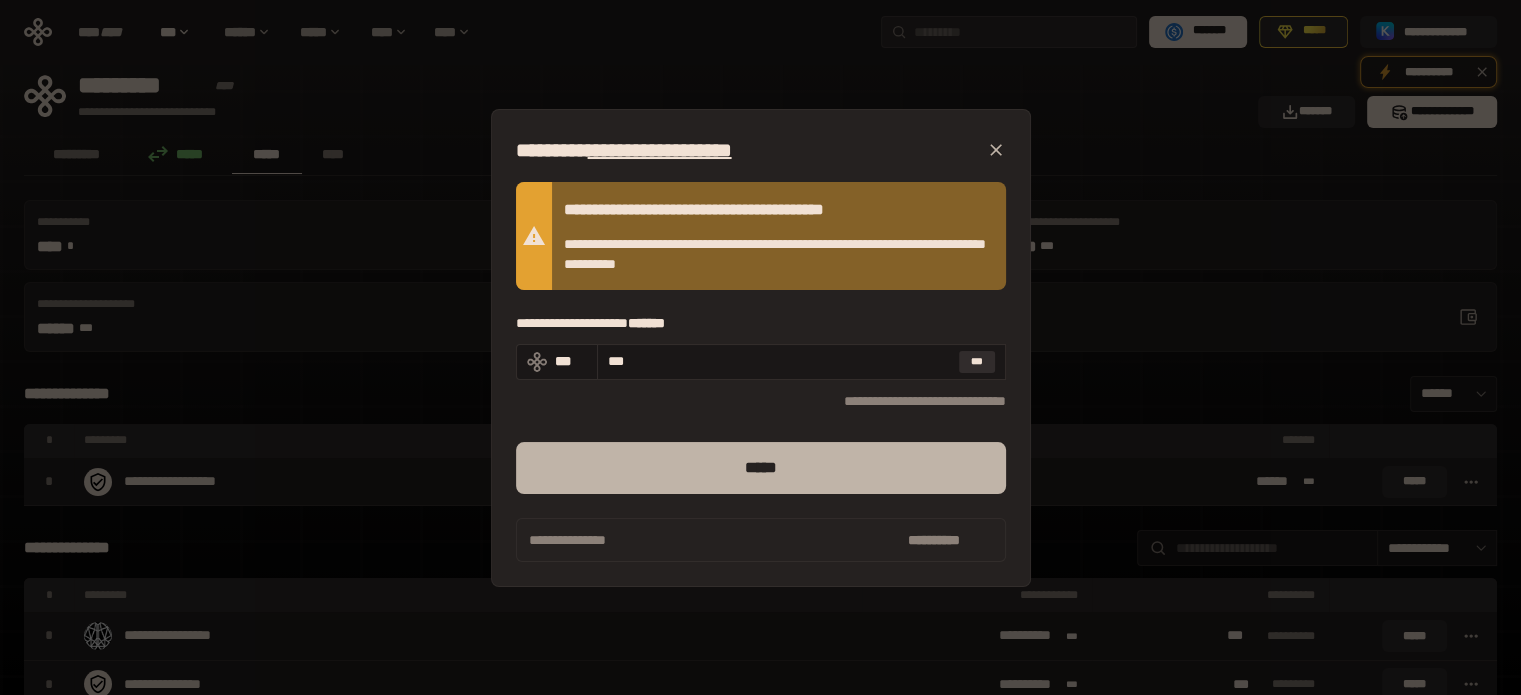 type on "***" 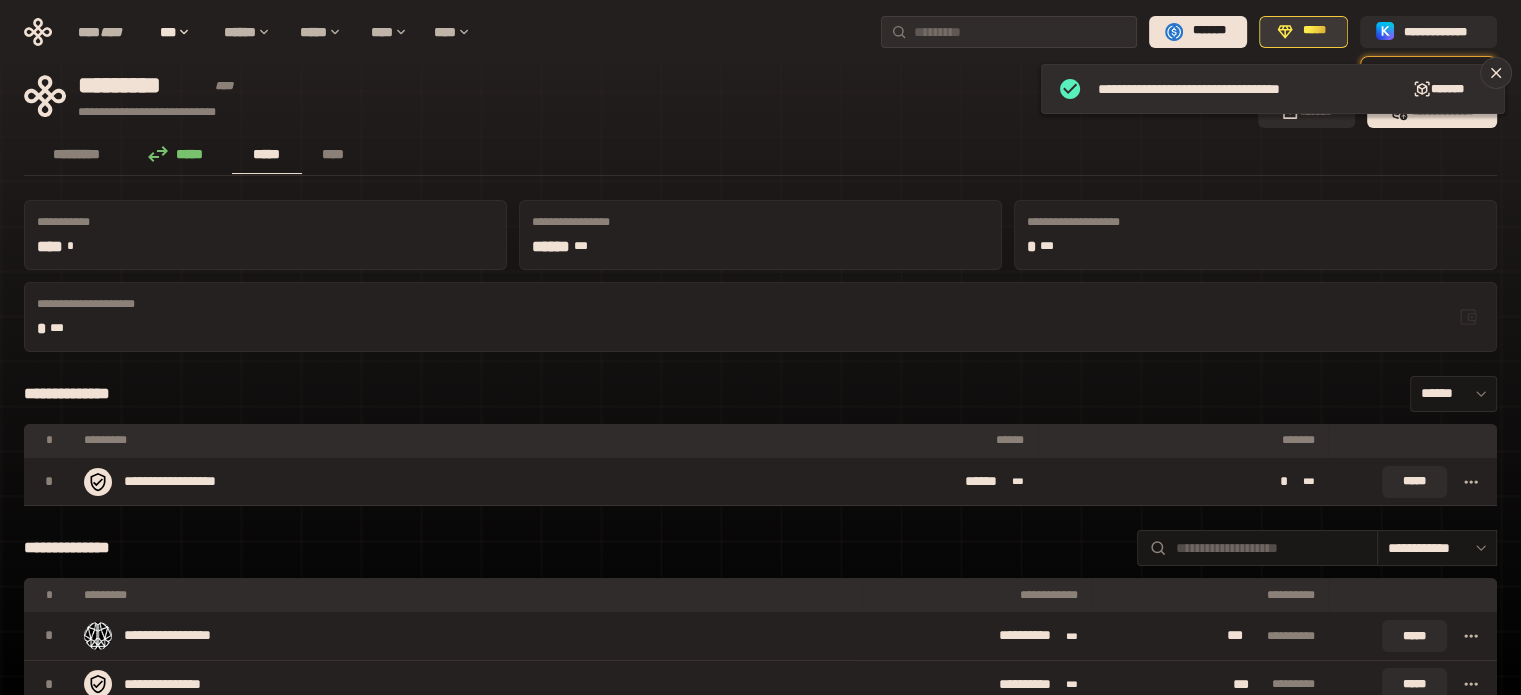 click 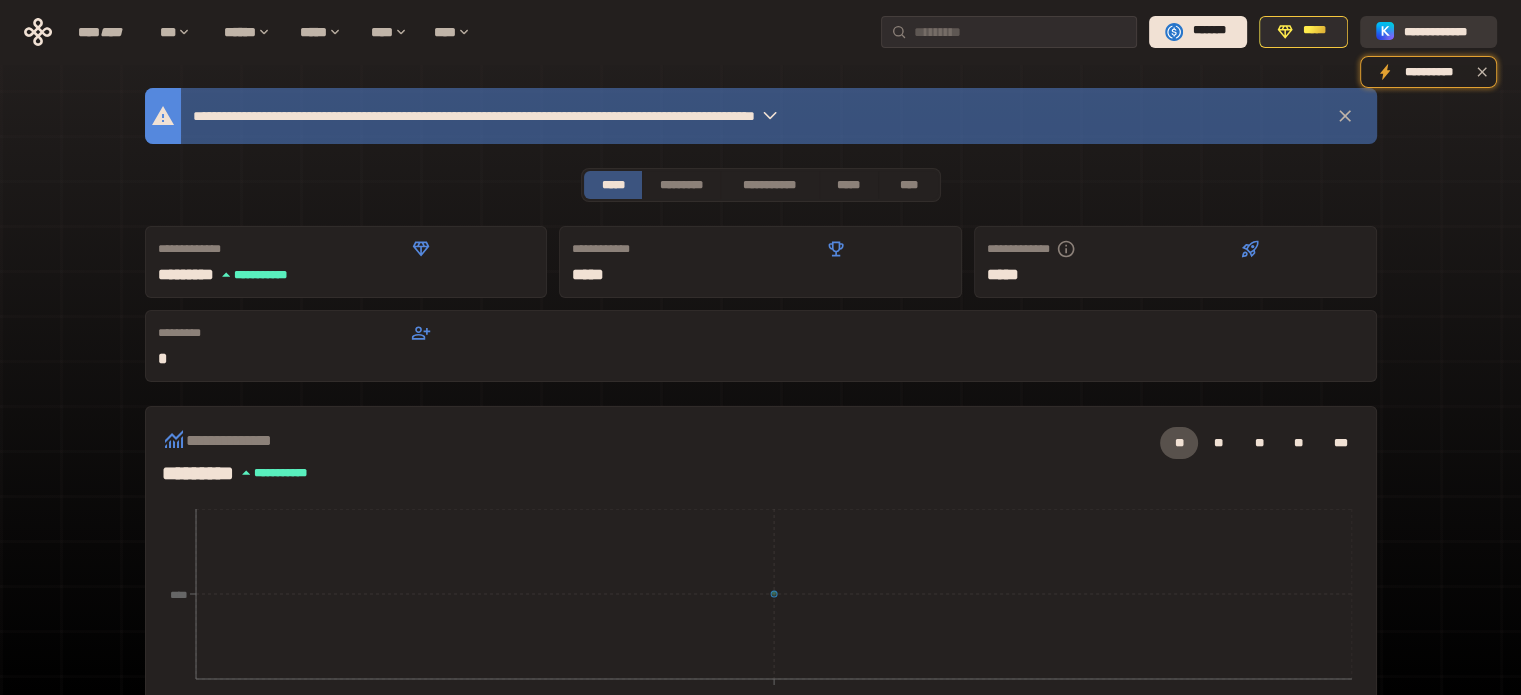 click on "**********" at bounding box center [1442, 31] 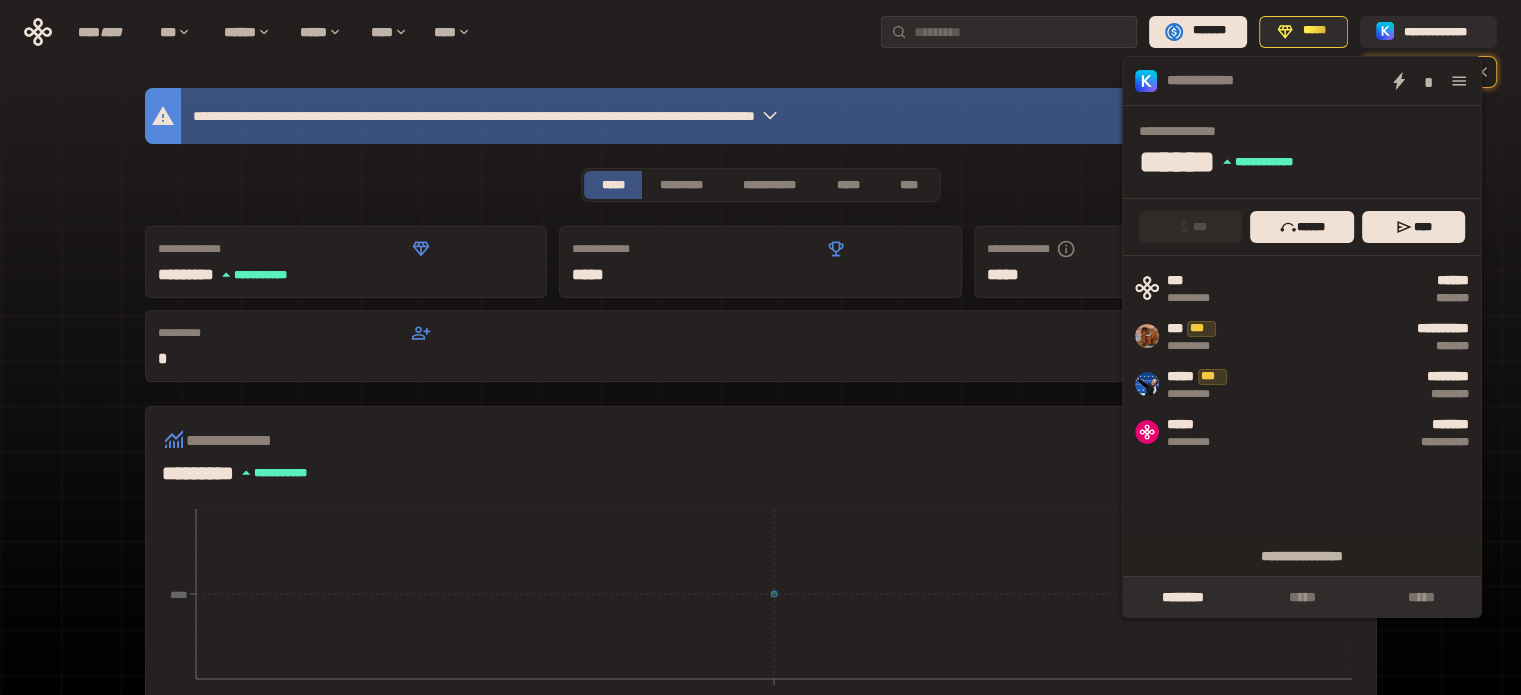 click 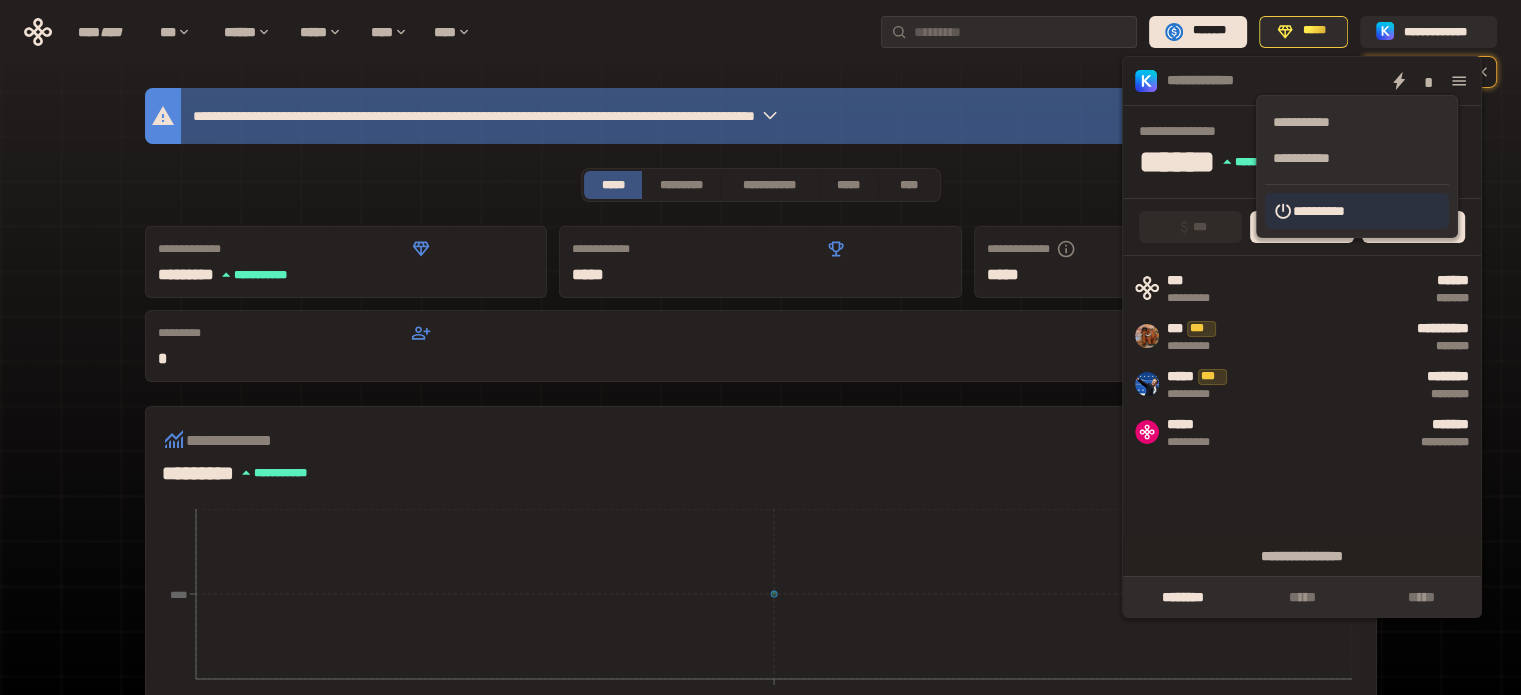 click on "**********" at bounding box center [1357, 211] 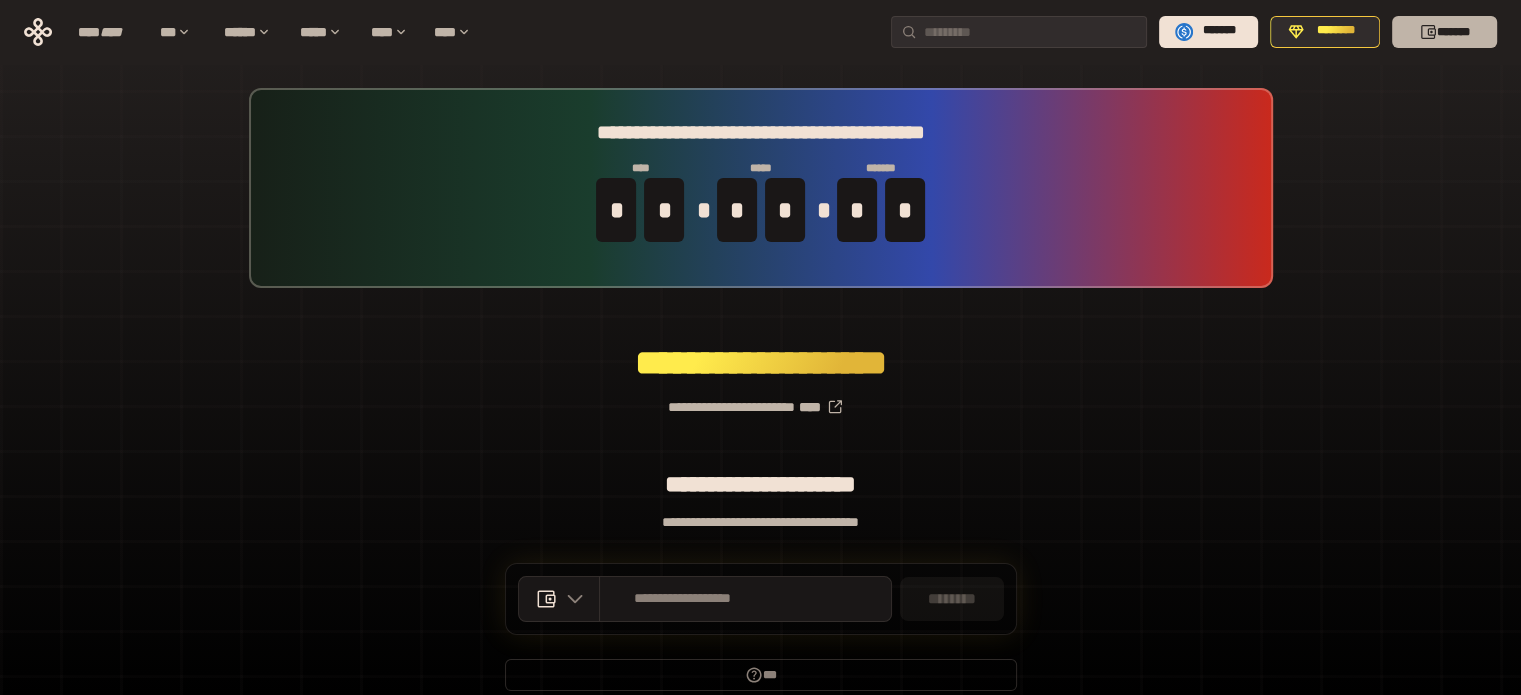 click on "*******" at bounding box center [1444, 32] 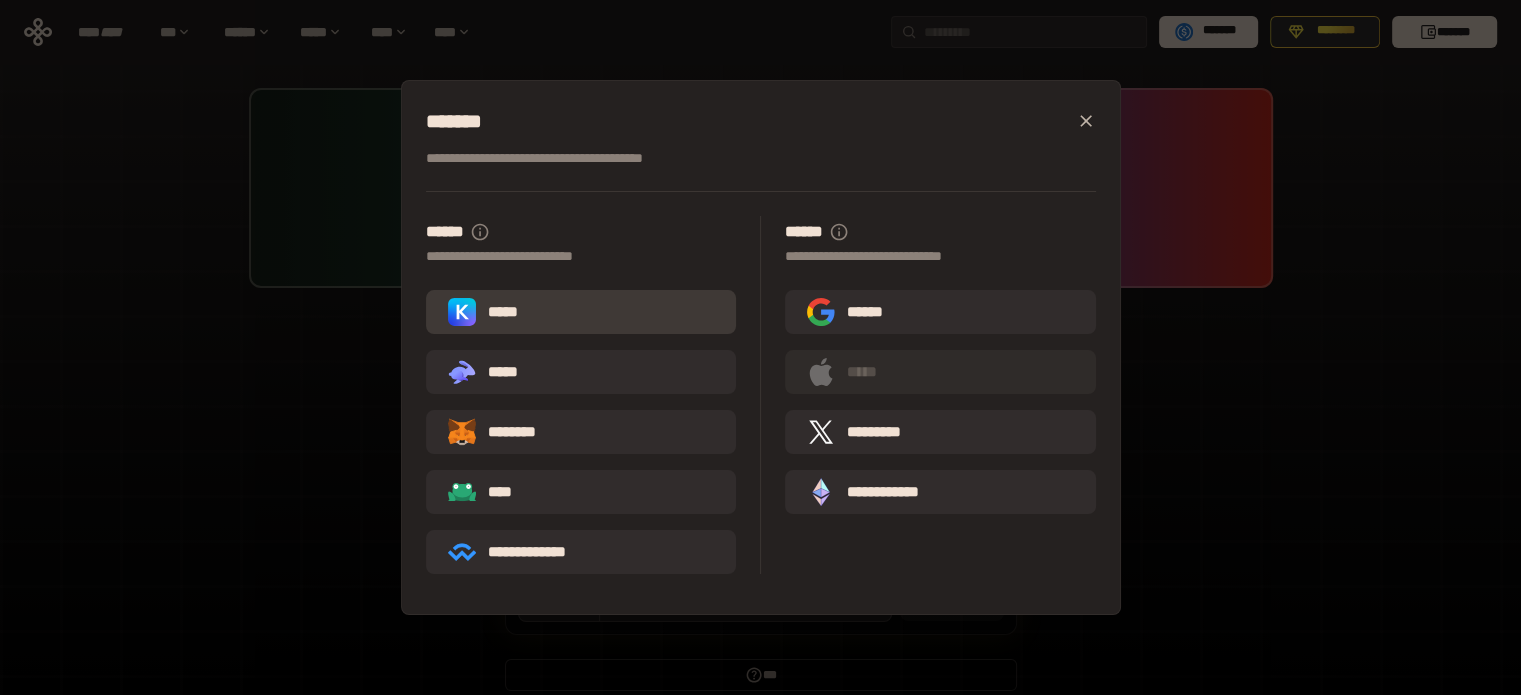 click on "*****" at bounding box center [581, 312] 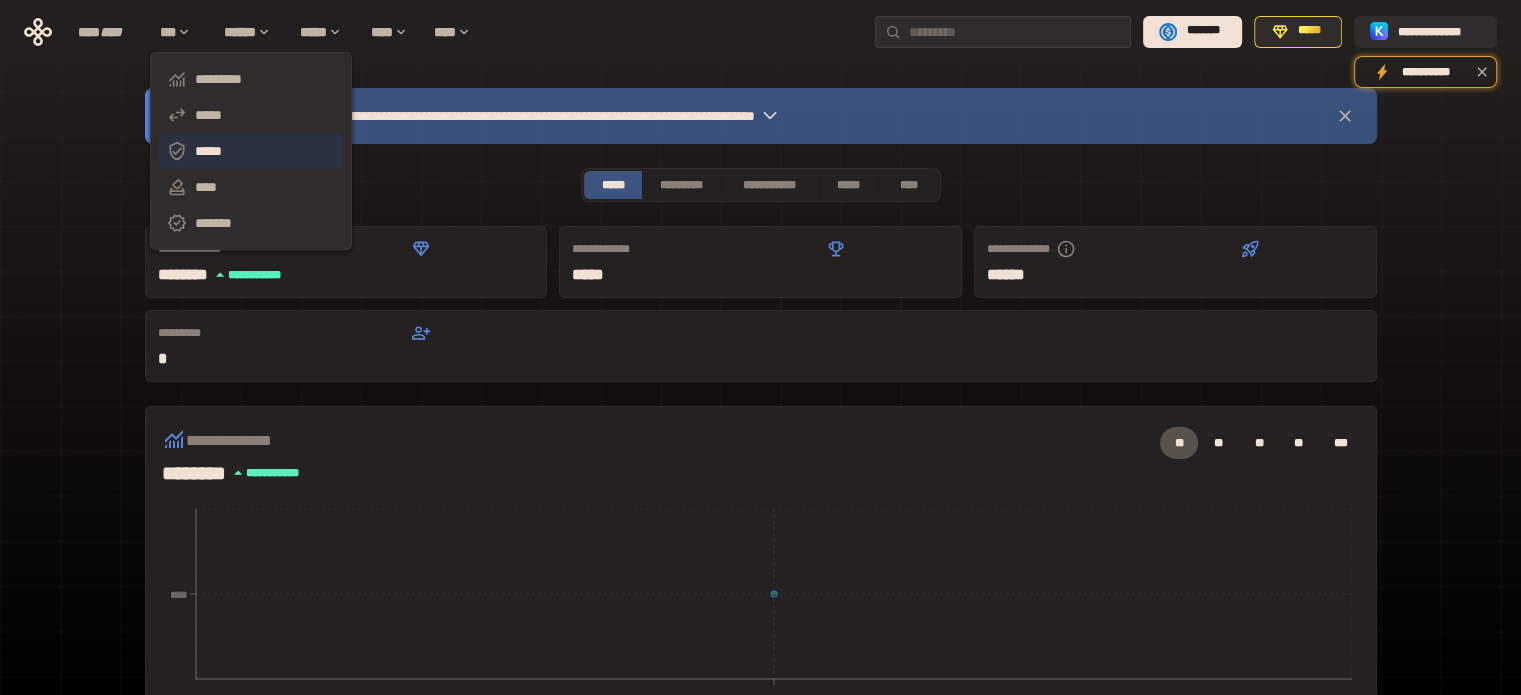 click on "*****" at bounding box center [251, 151] 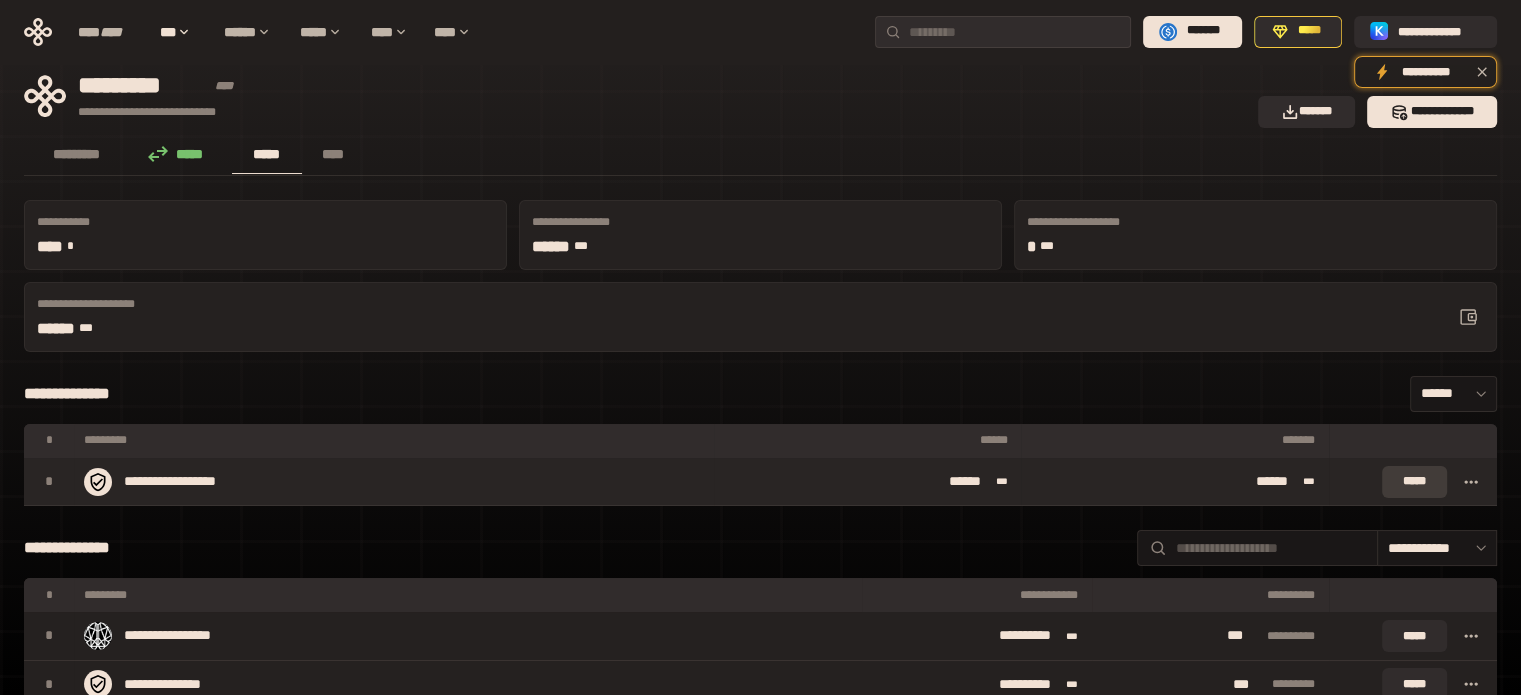 click on "*****" at bounding box center [1414, 482] 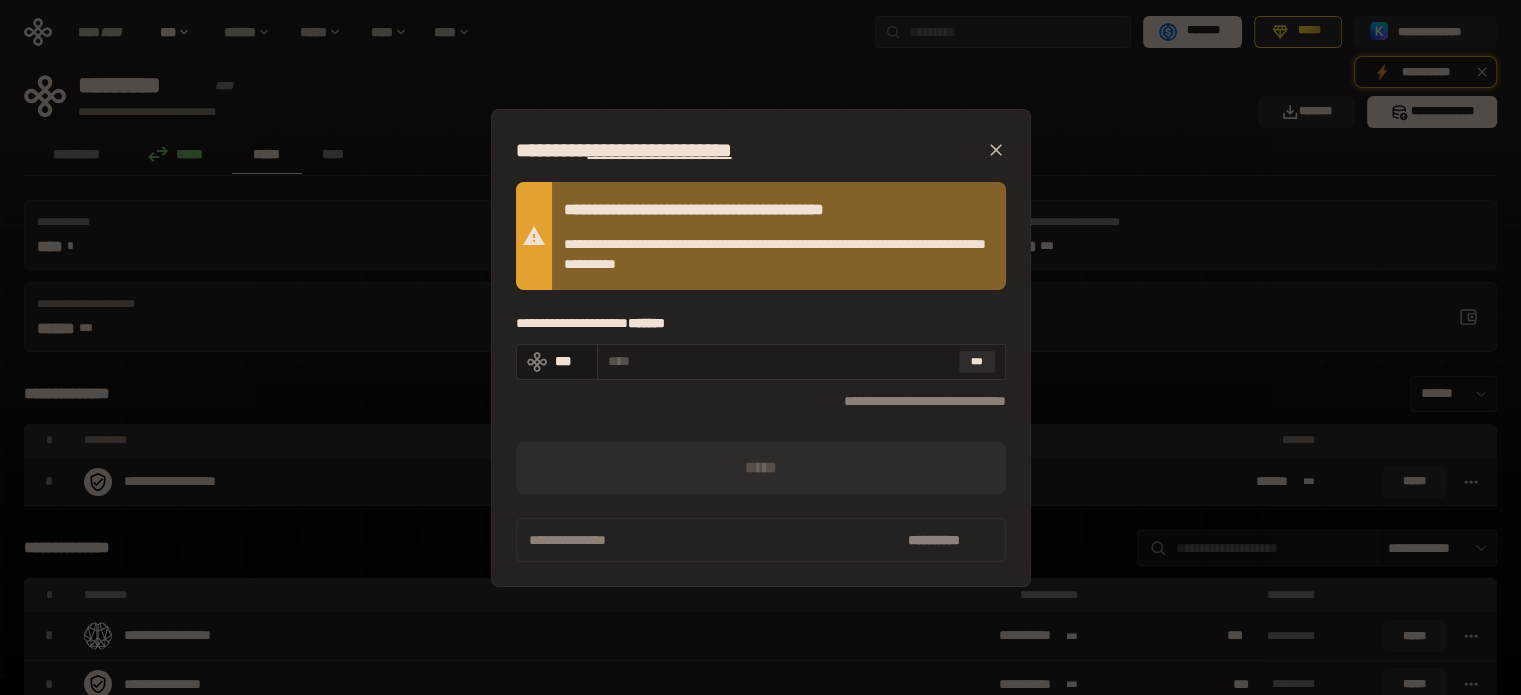 click at bounding box center (779, 361) 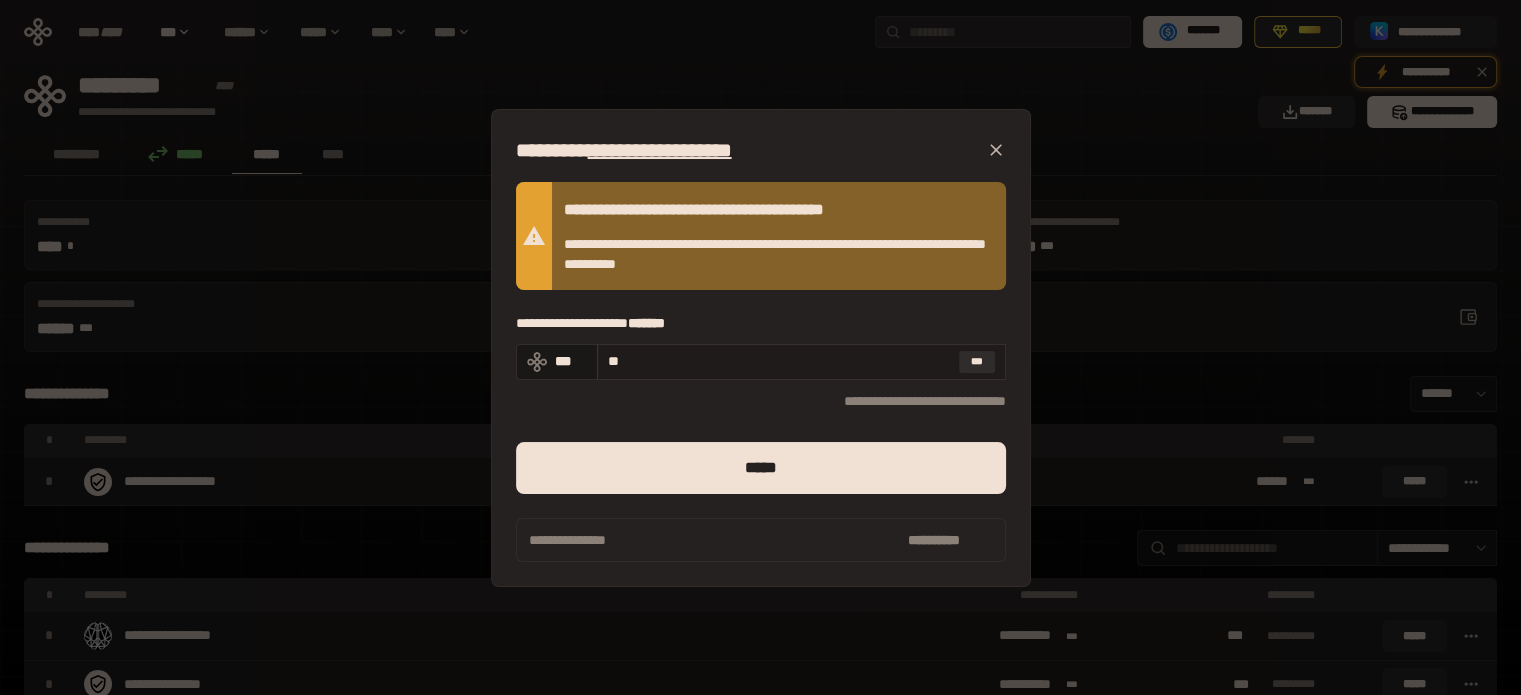 type on "*" 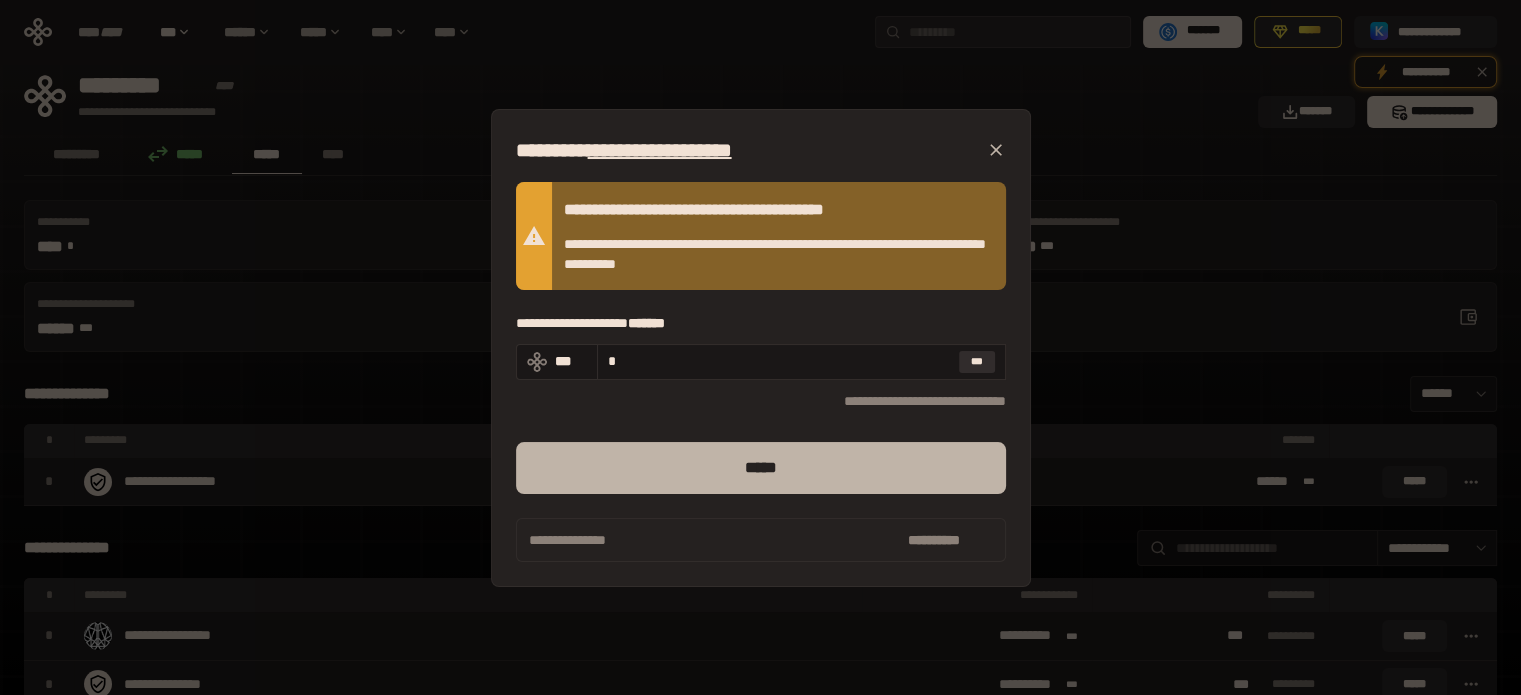 type on "*" 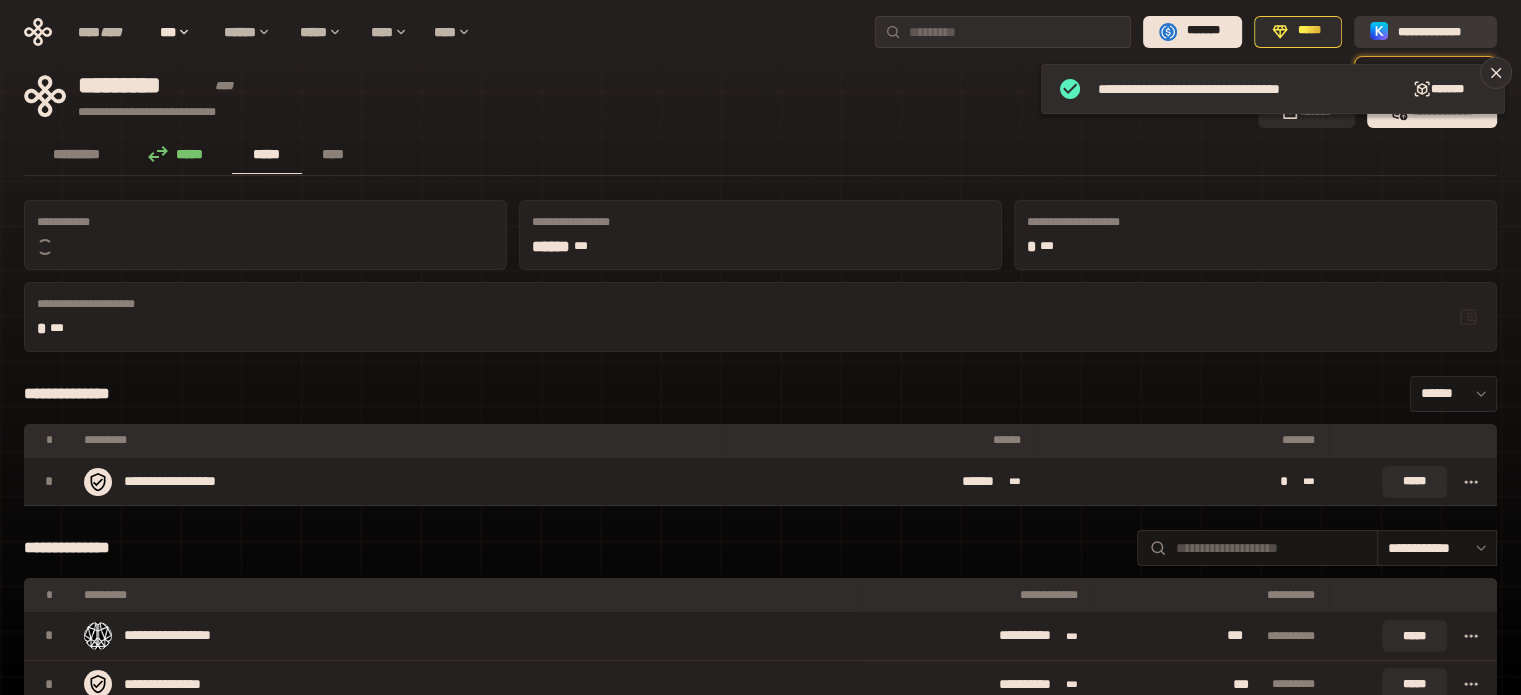 click on "**********" at bounding box center (1439, 31) 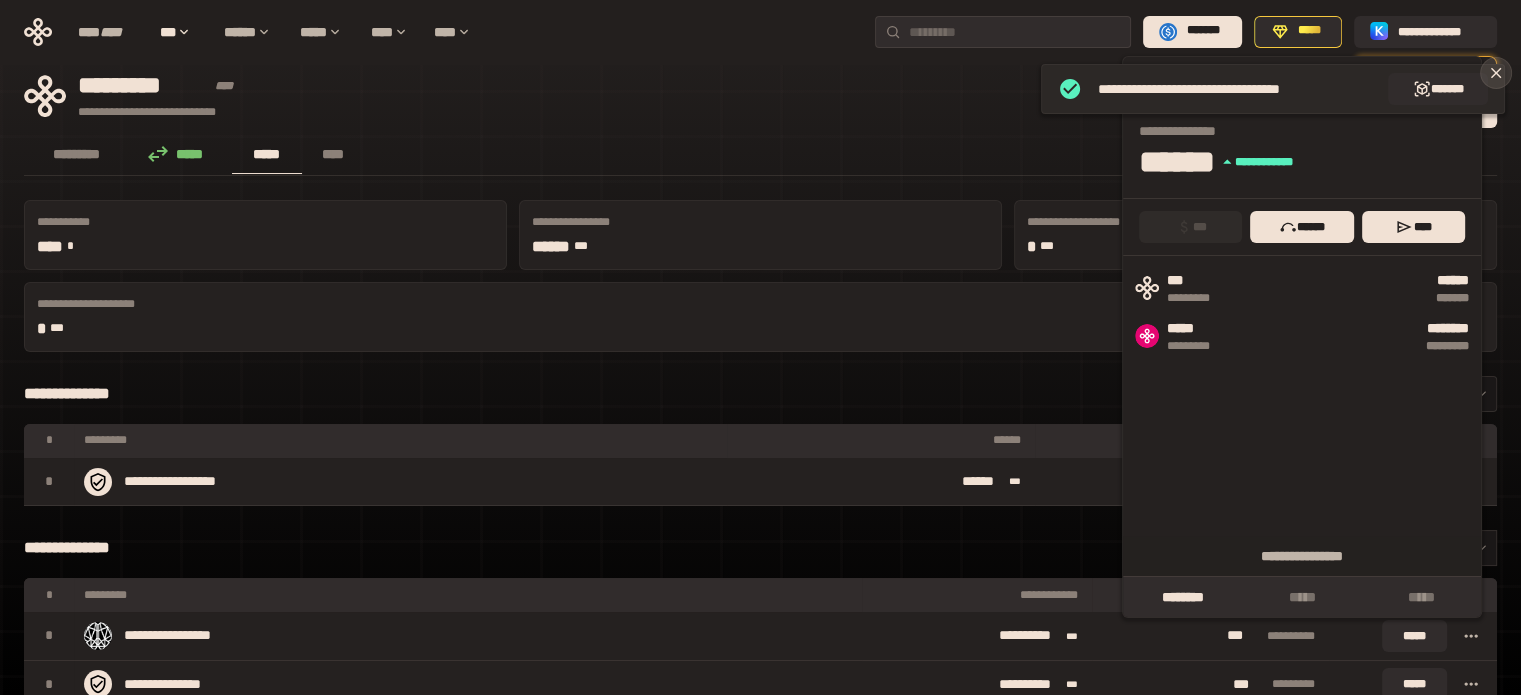 click 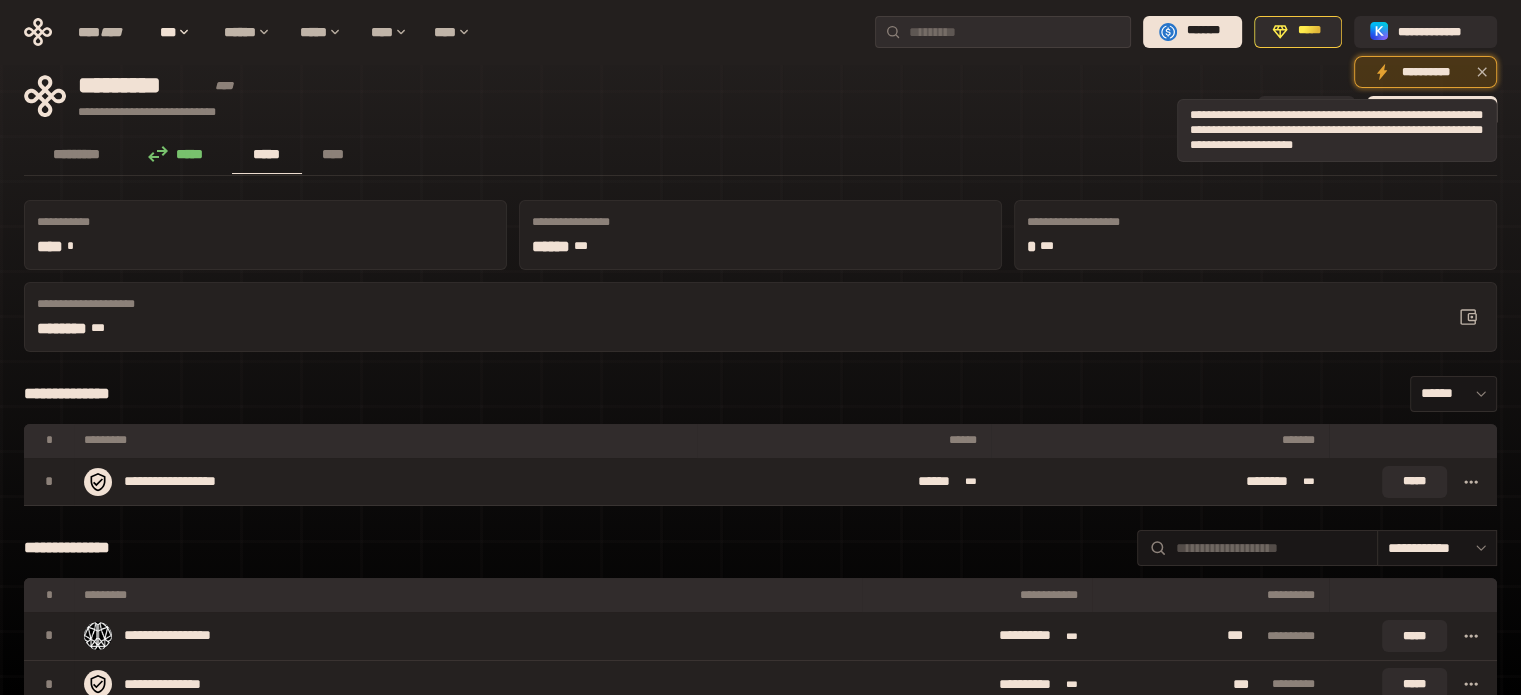 click 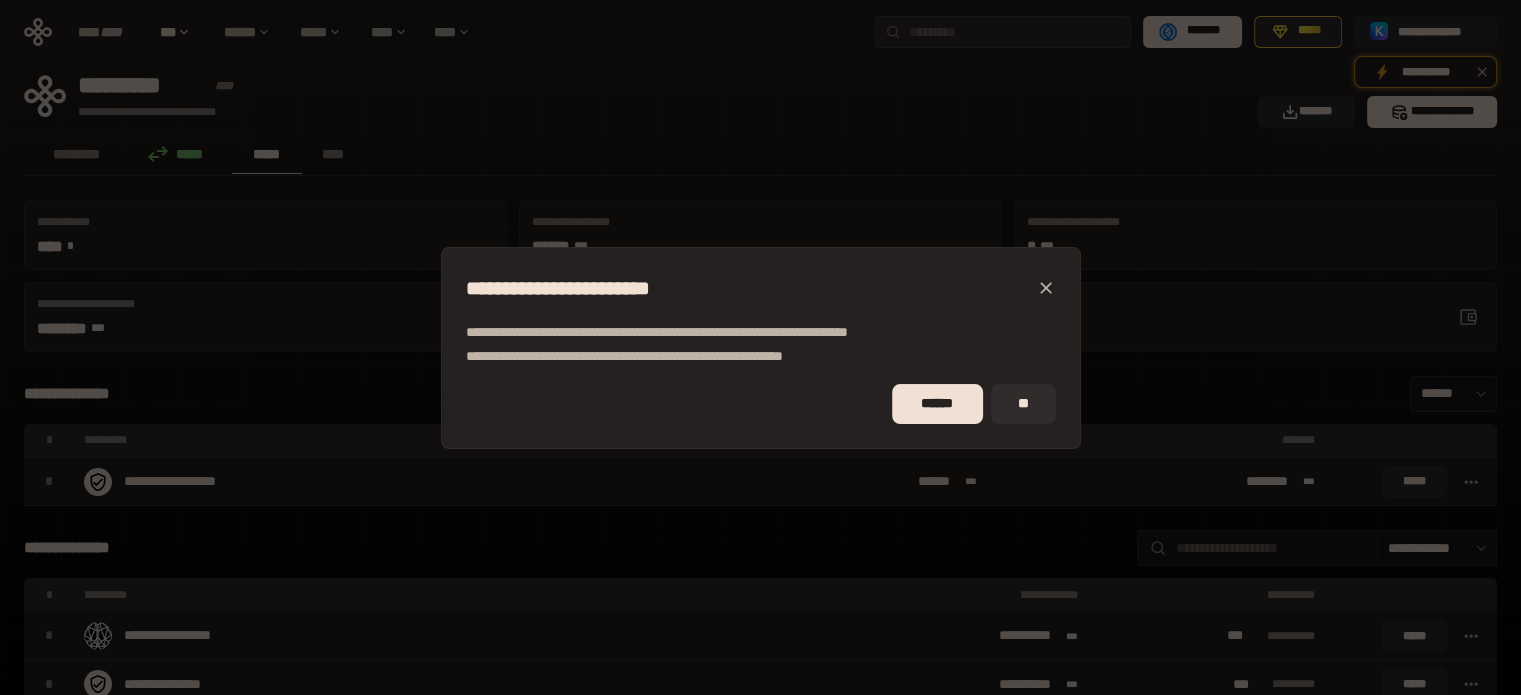 click 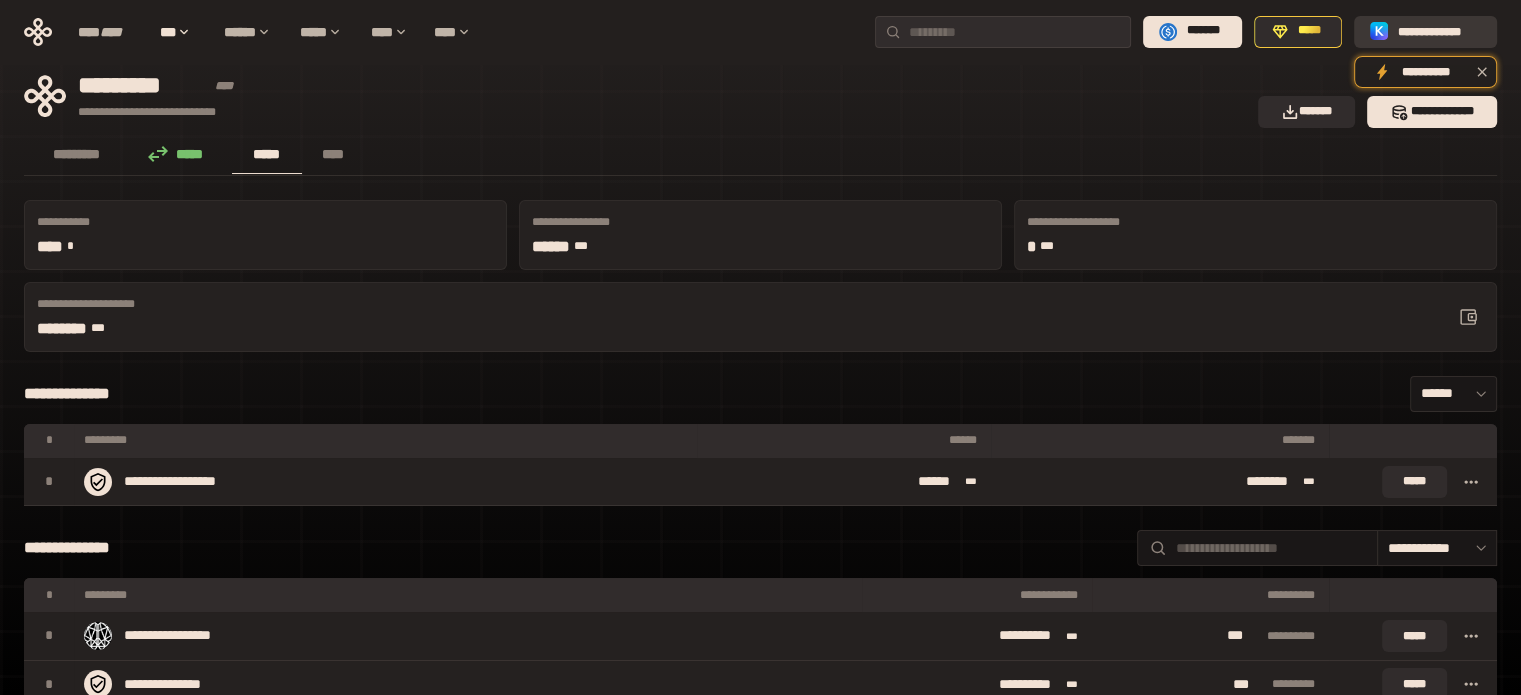 click on "**********" at bounding box center (1439, 31) 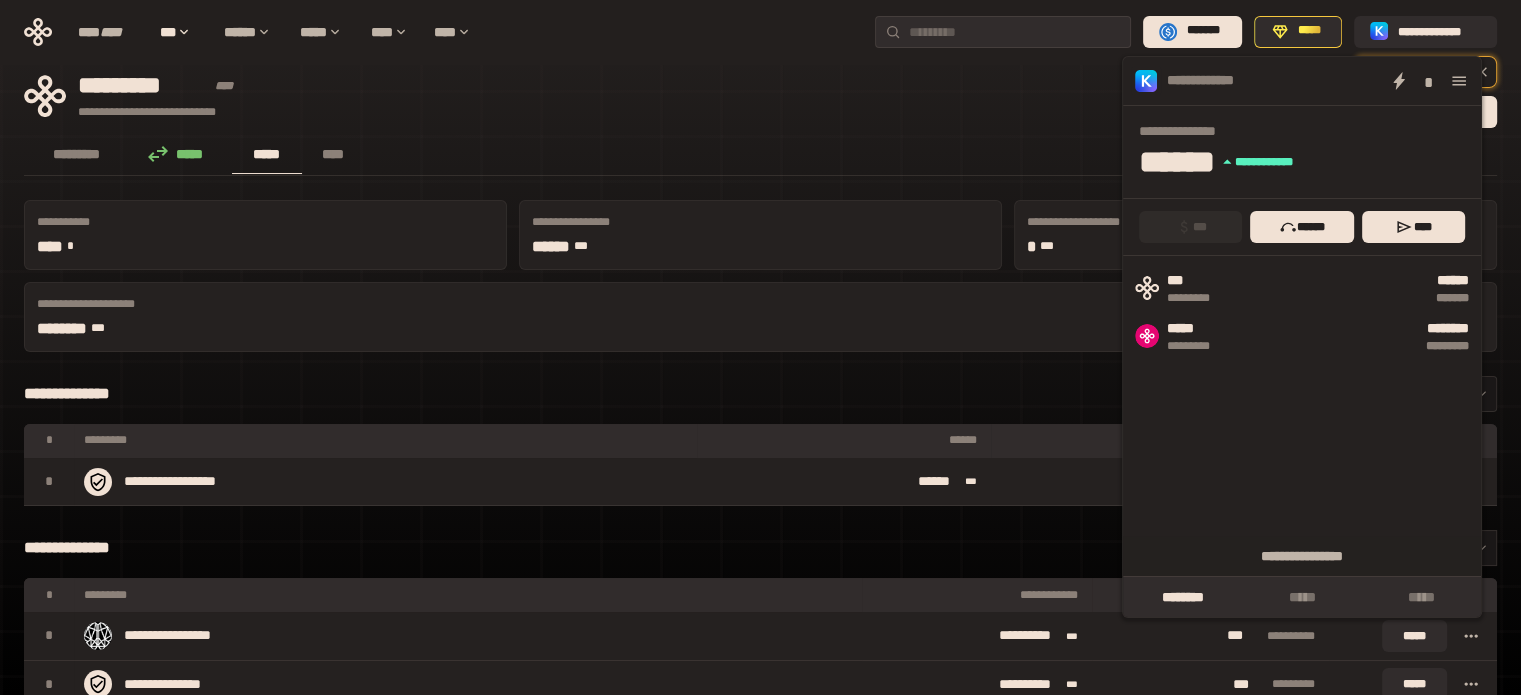 click 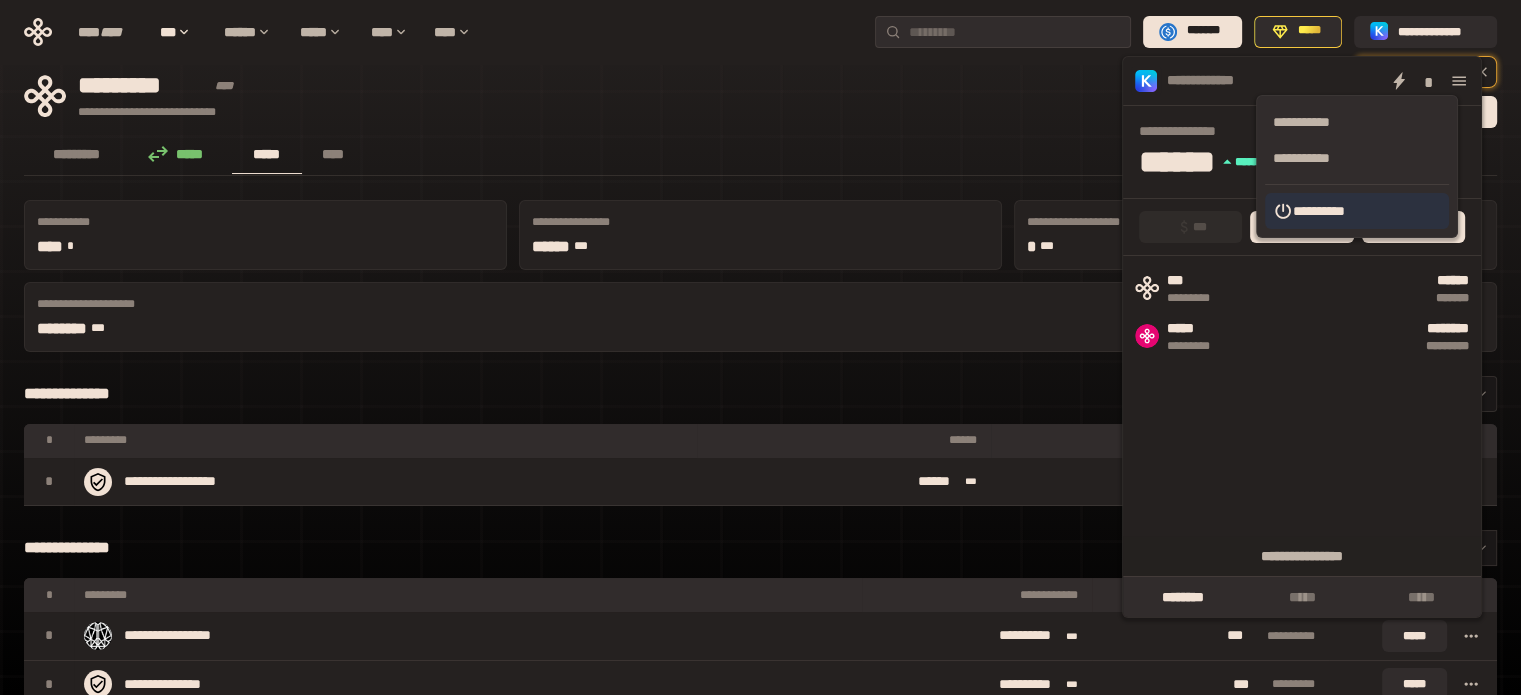 click on "**********" at bounding box center [1357, 211] 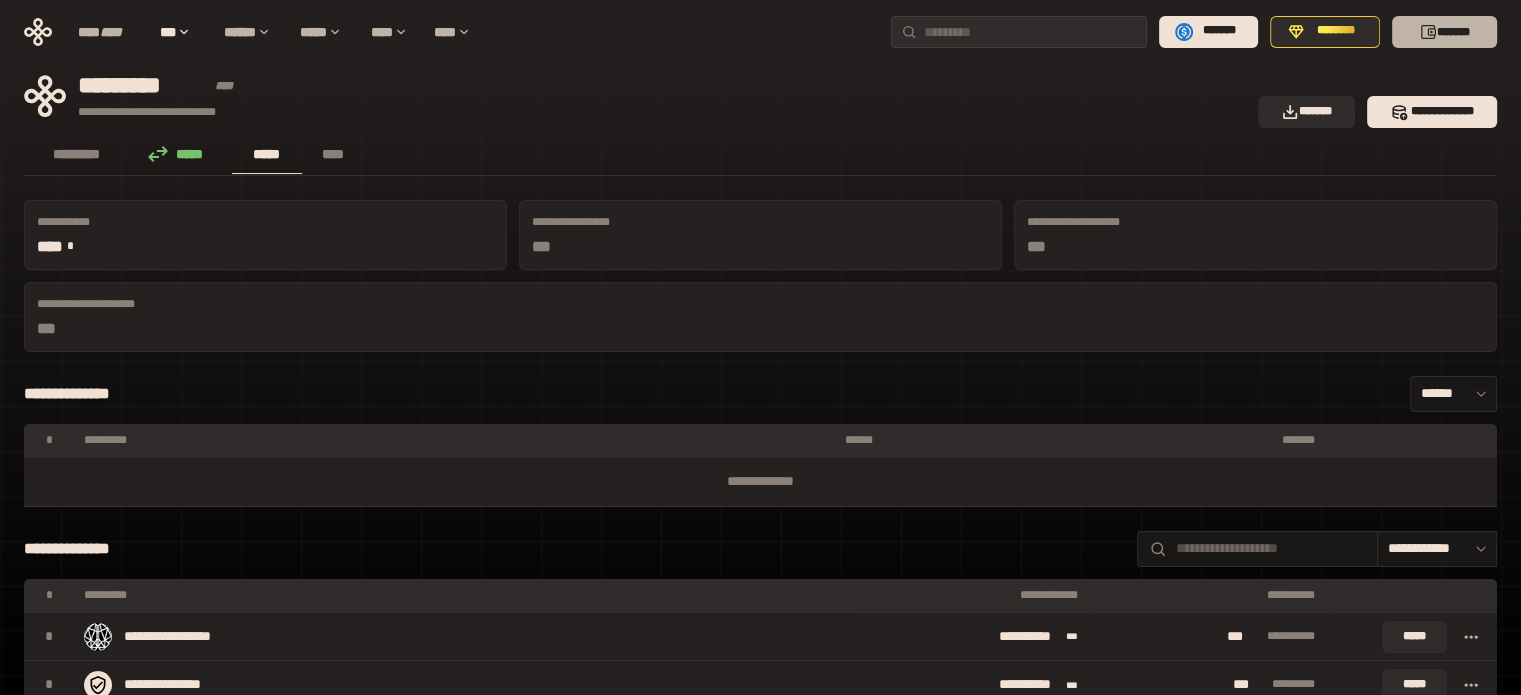 click on "*******" at bounding box center [1444, 32] 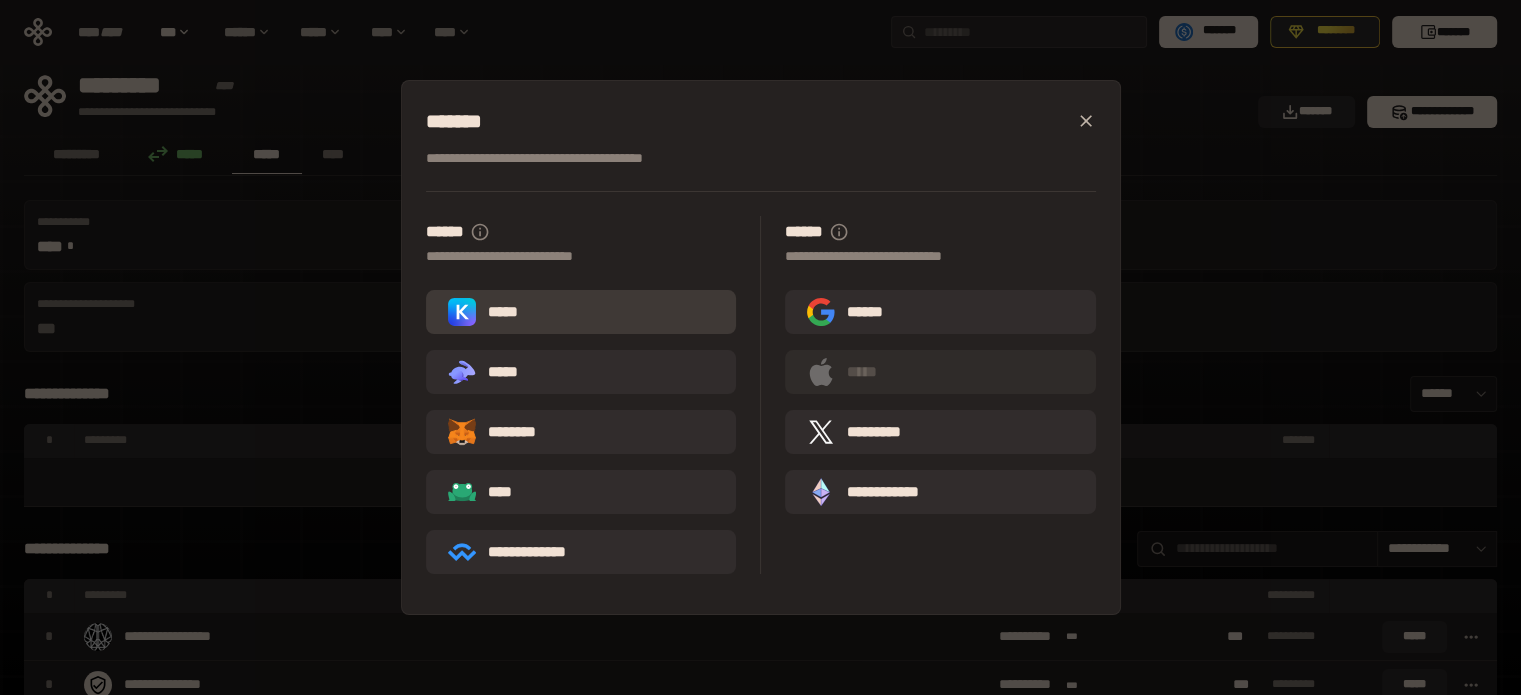 click on "*****" at bounding box center (581, 312) 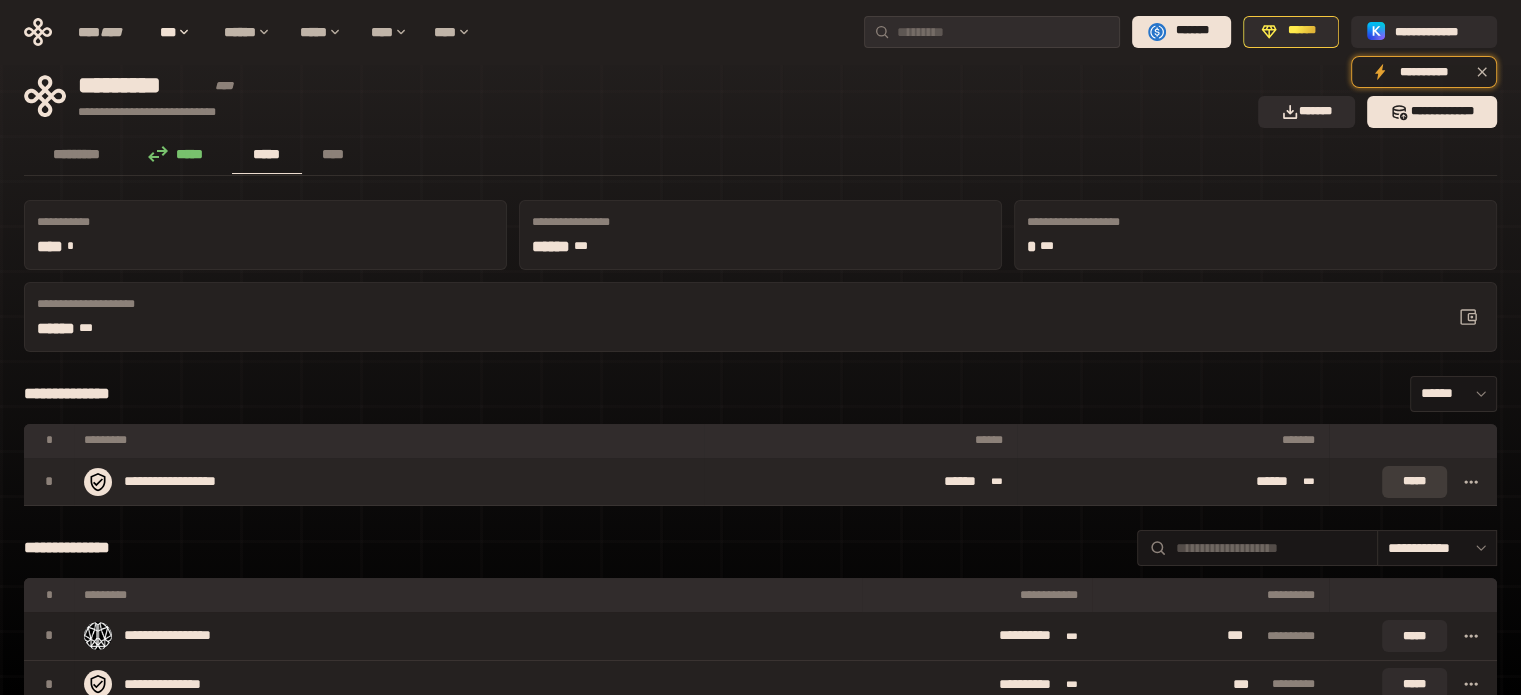click on "*****" at bounding box center [1414, 482] 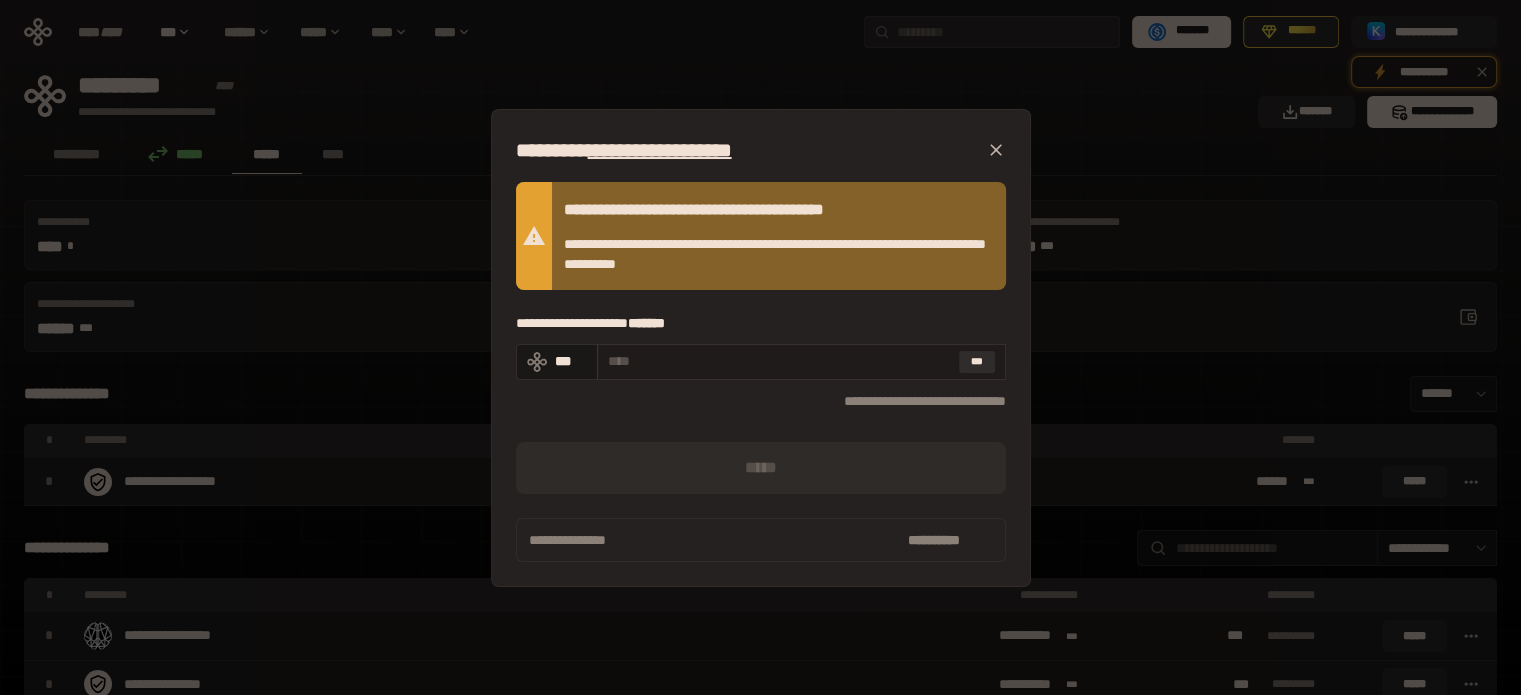 click at bounding box center [779, 361] 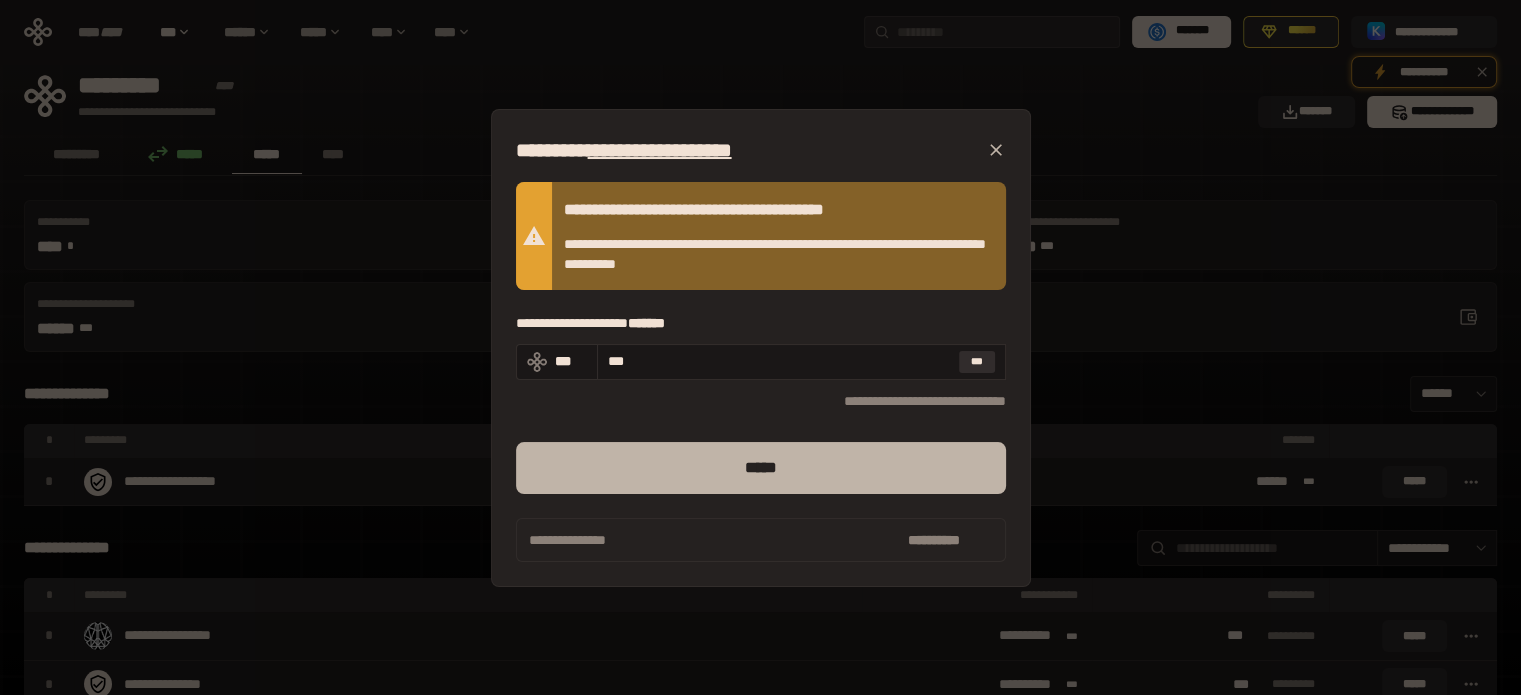 type on "***" 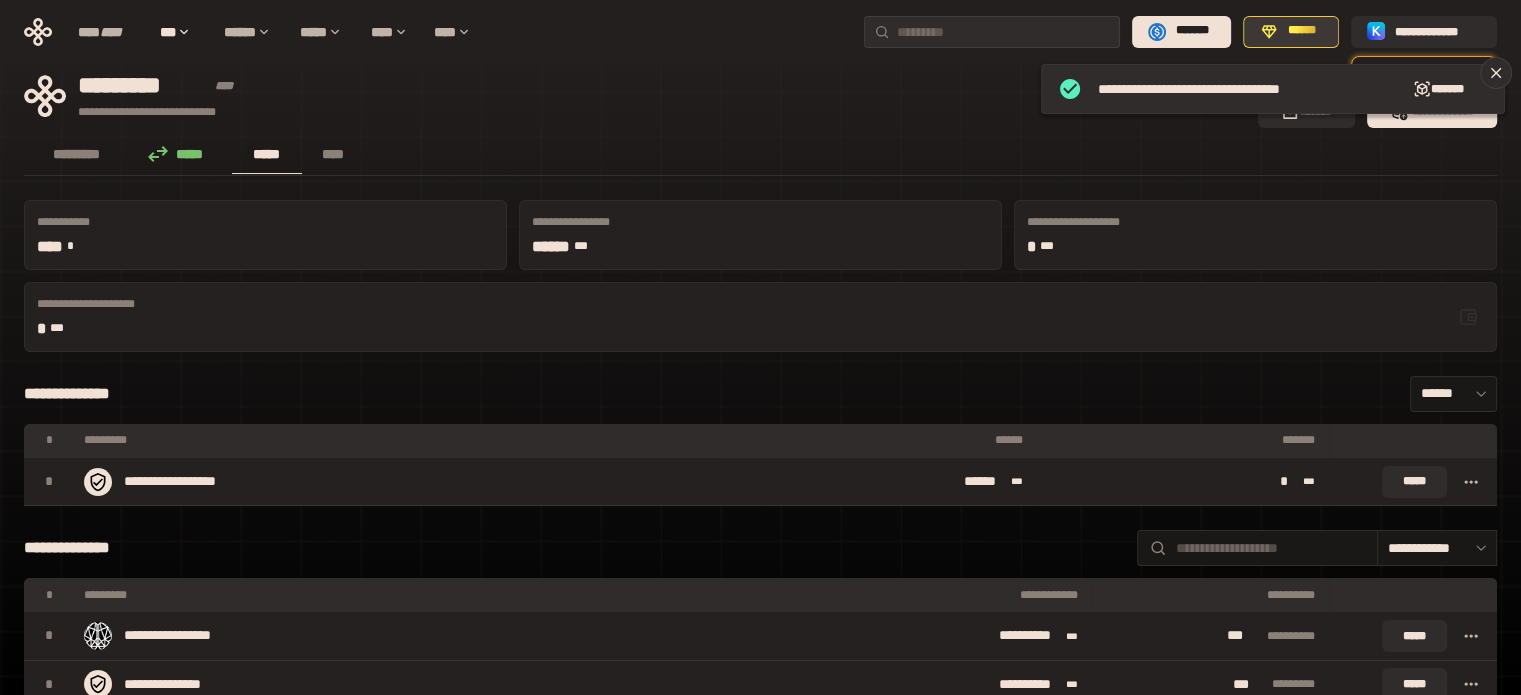click on "******" at bounding box center [1302, 31] 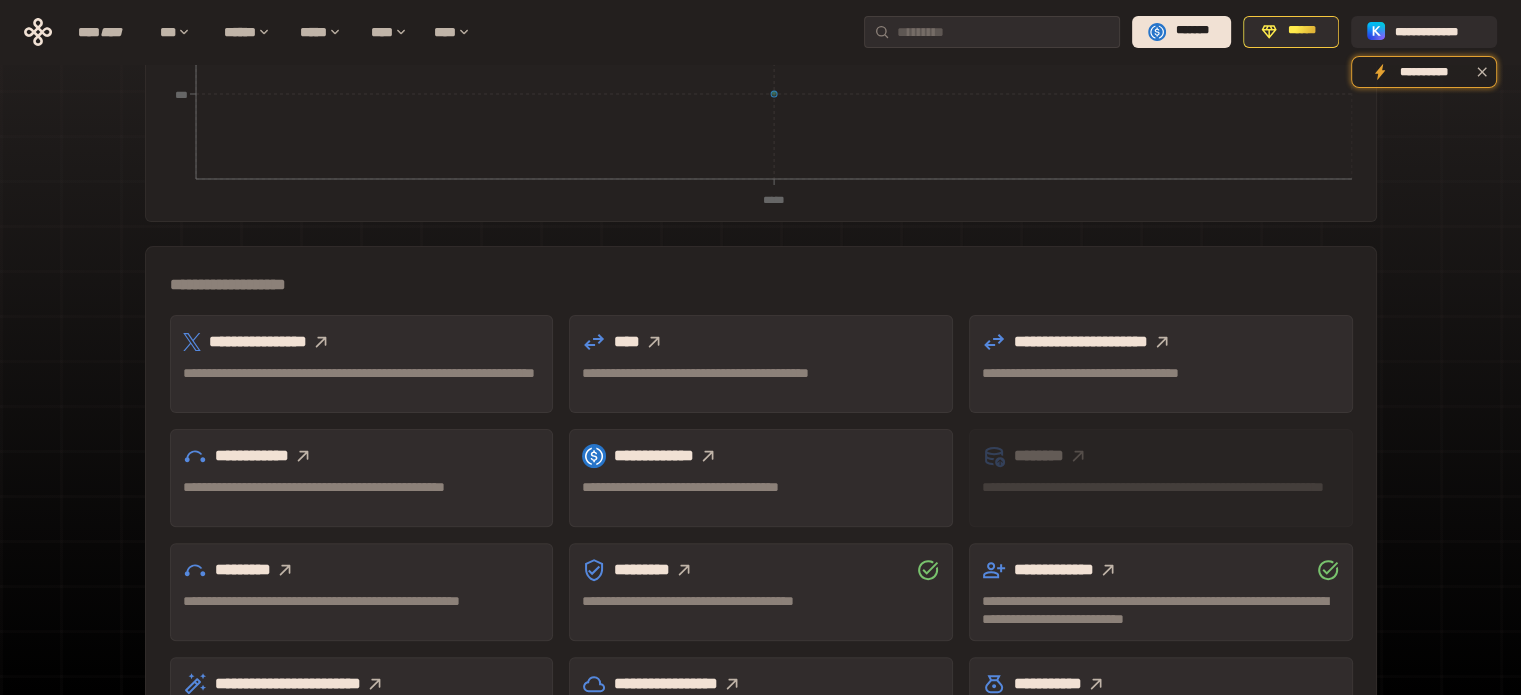 scroll, scrollTop: 589, scrollLeft: 0, axis: vertical 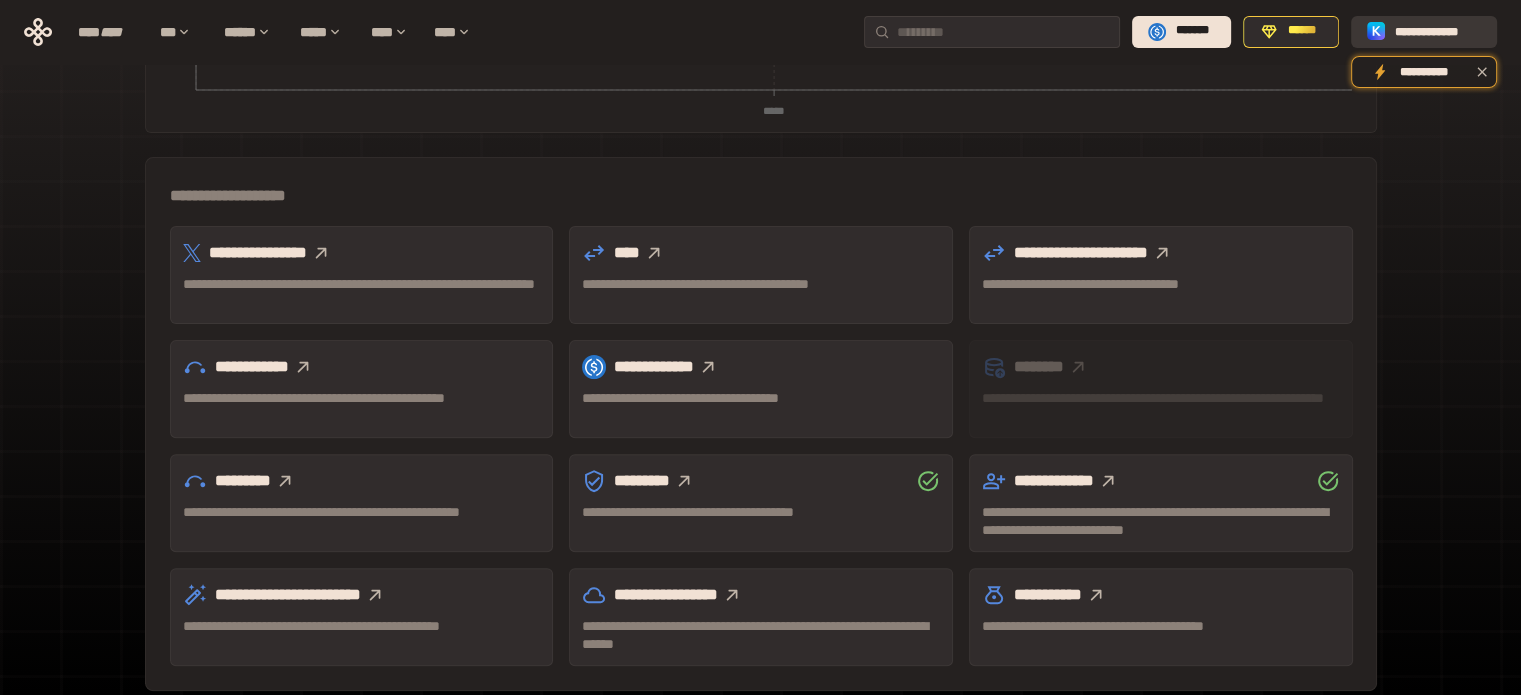 click on "**********" at bounding box center (1438, 31) 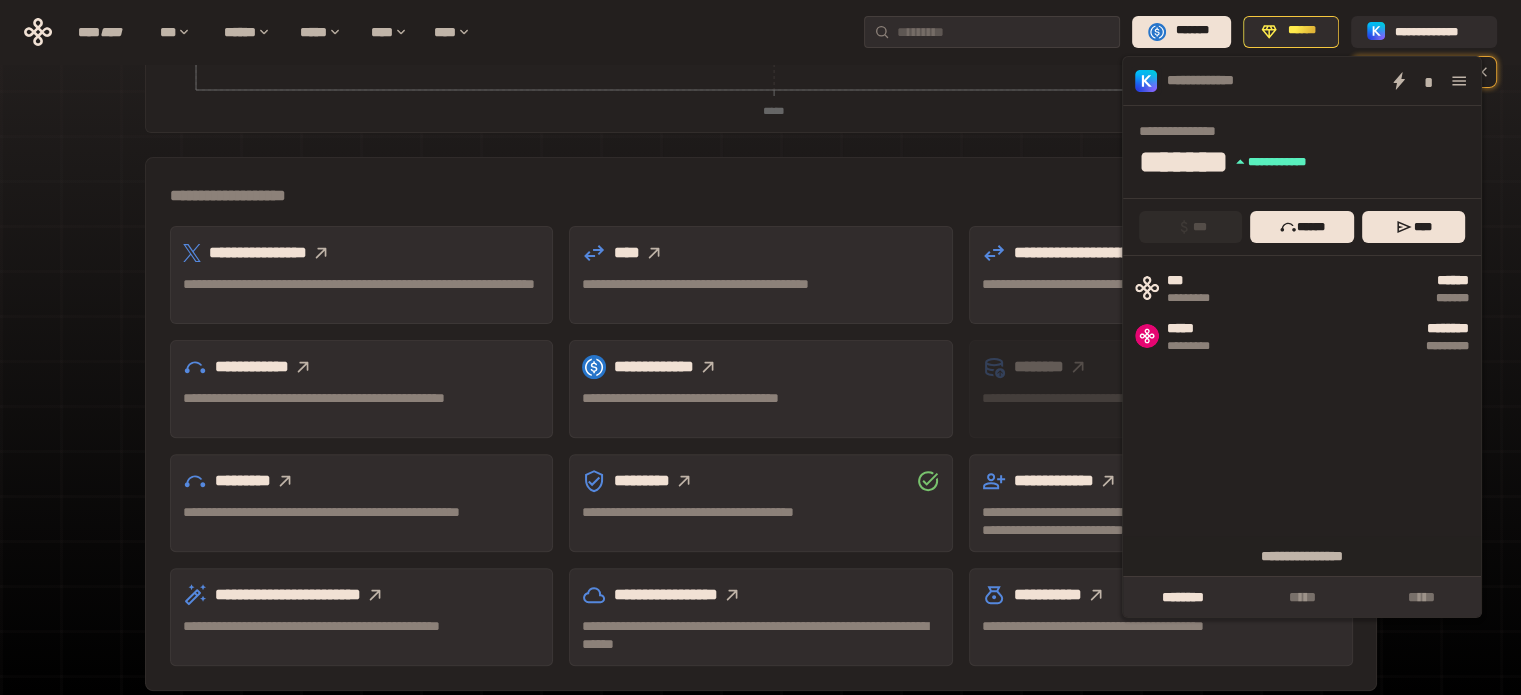 click 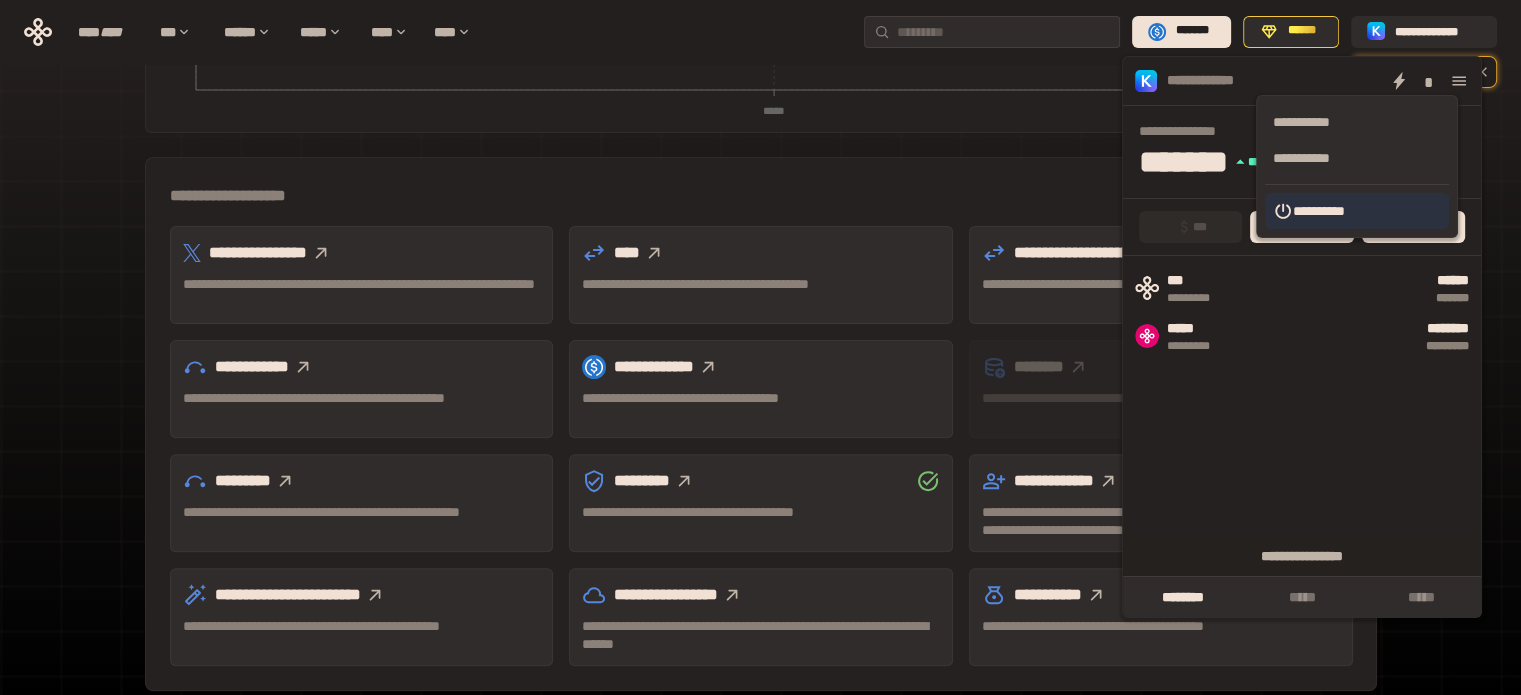 click on "**********" at bounding box center (1357, 211) 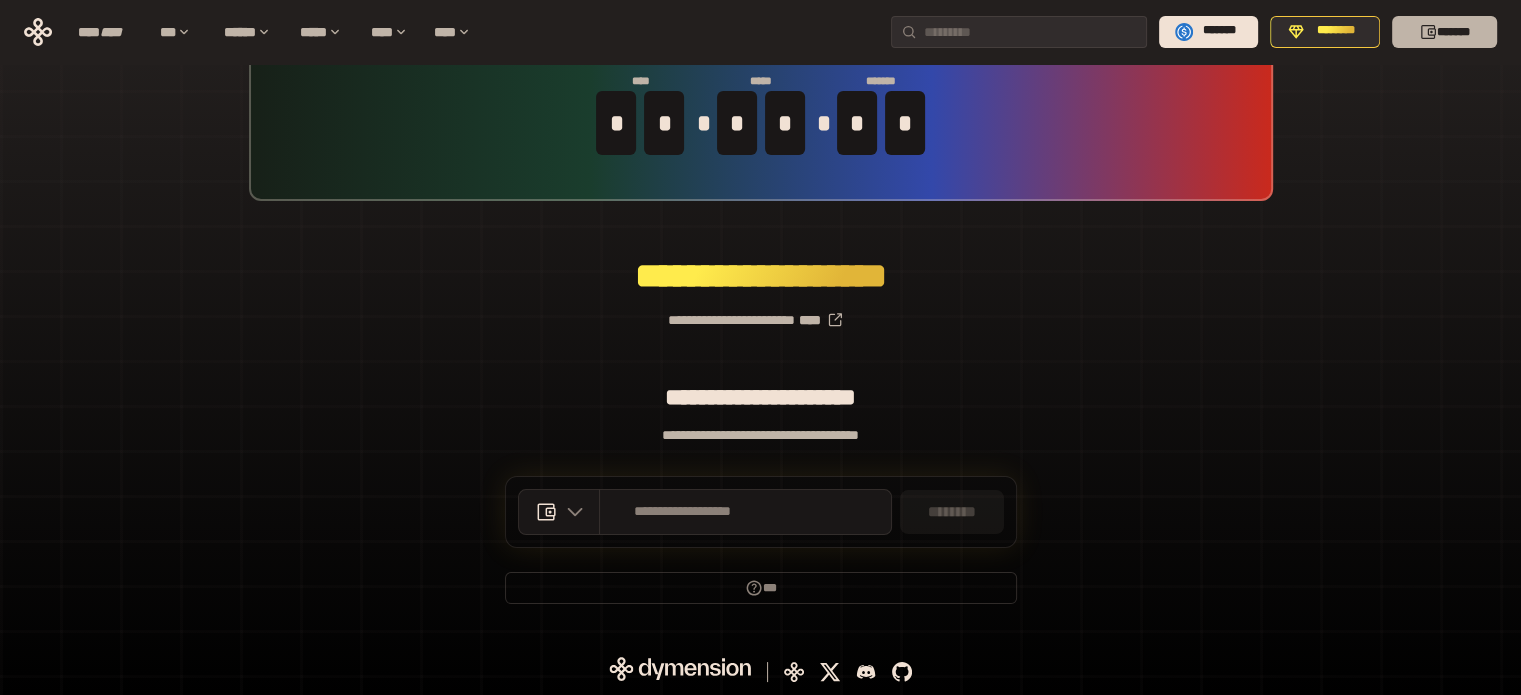 click on "*******" at bounding box center (1444, 32) 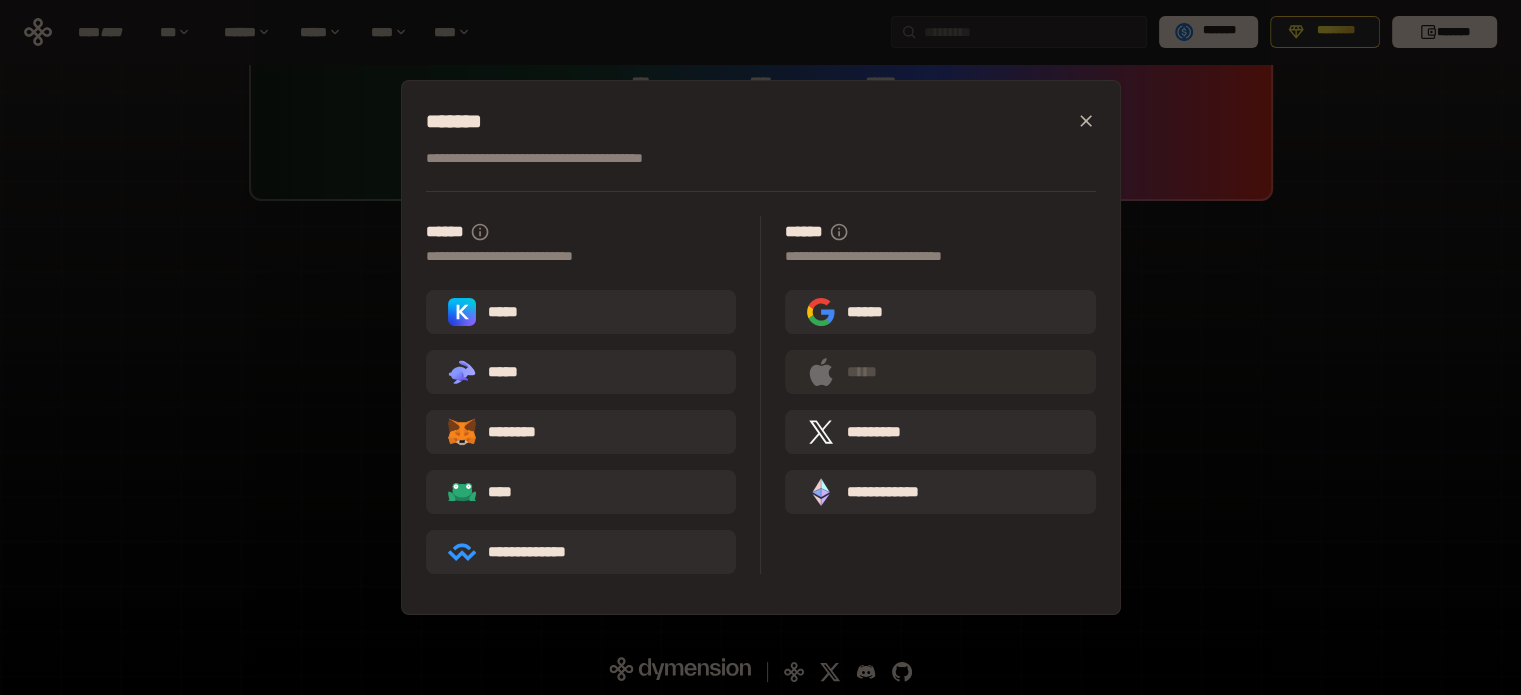 click on "**********" at bounding box center [594, 395] 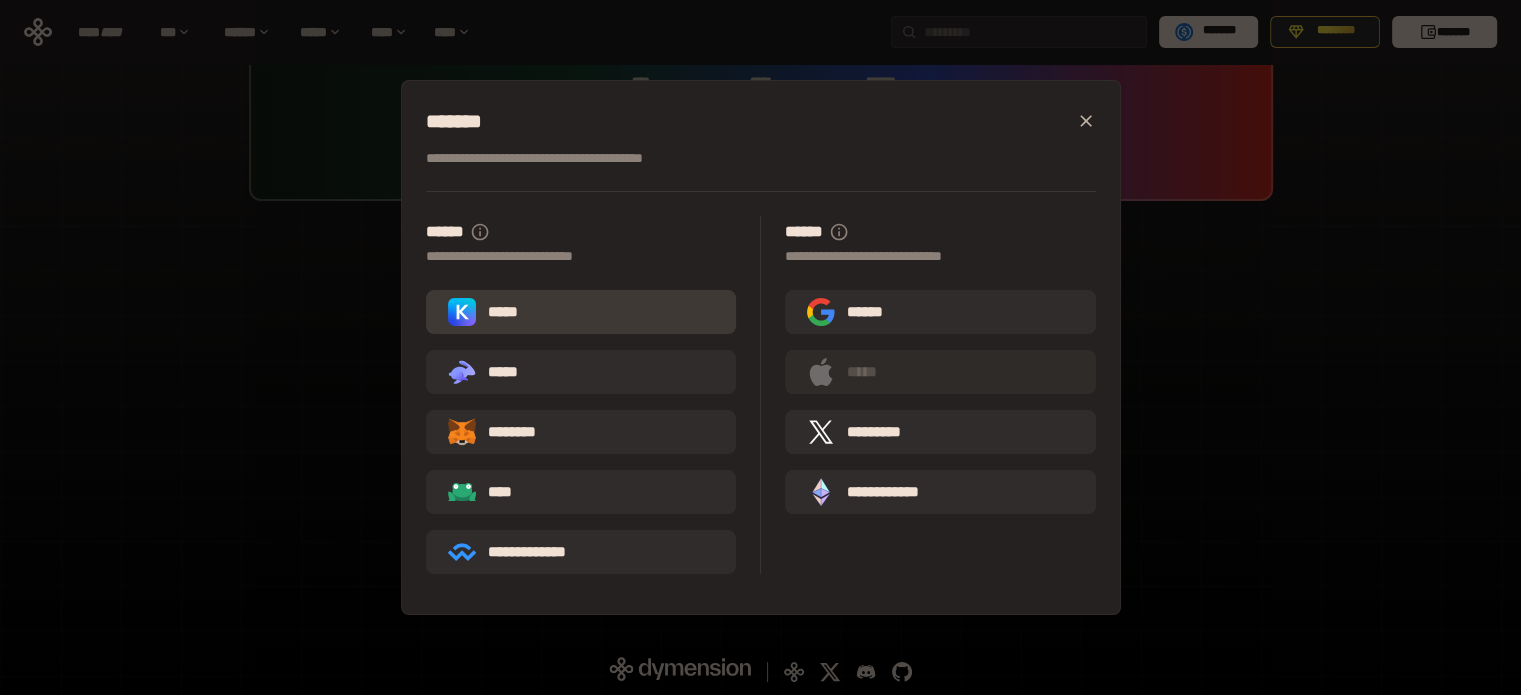 click on "*****" at bounding box center (581, 312) 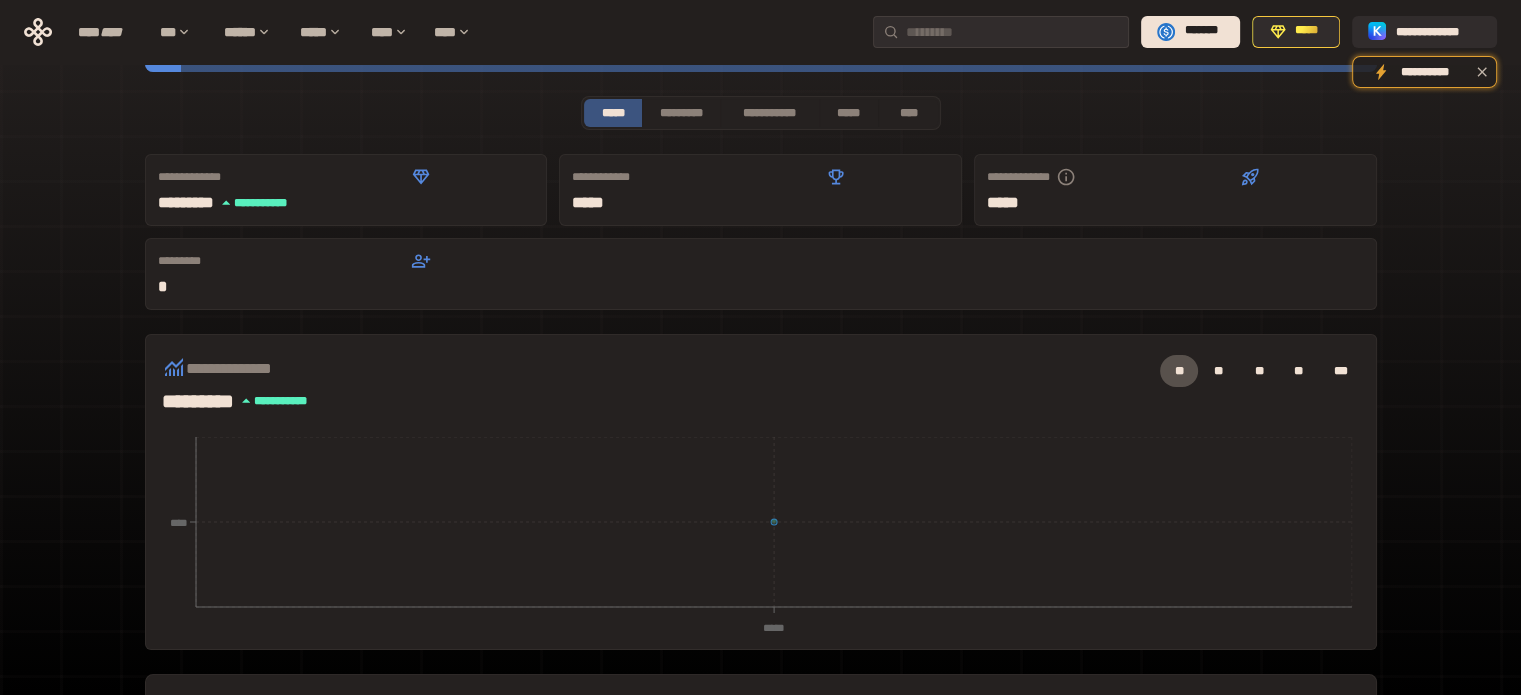 scroll, scrollTop: 0, scrollLeft: 0, axis: both 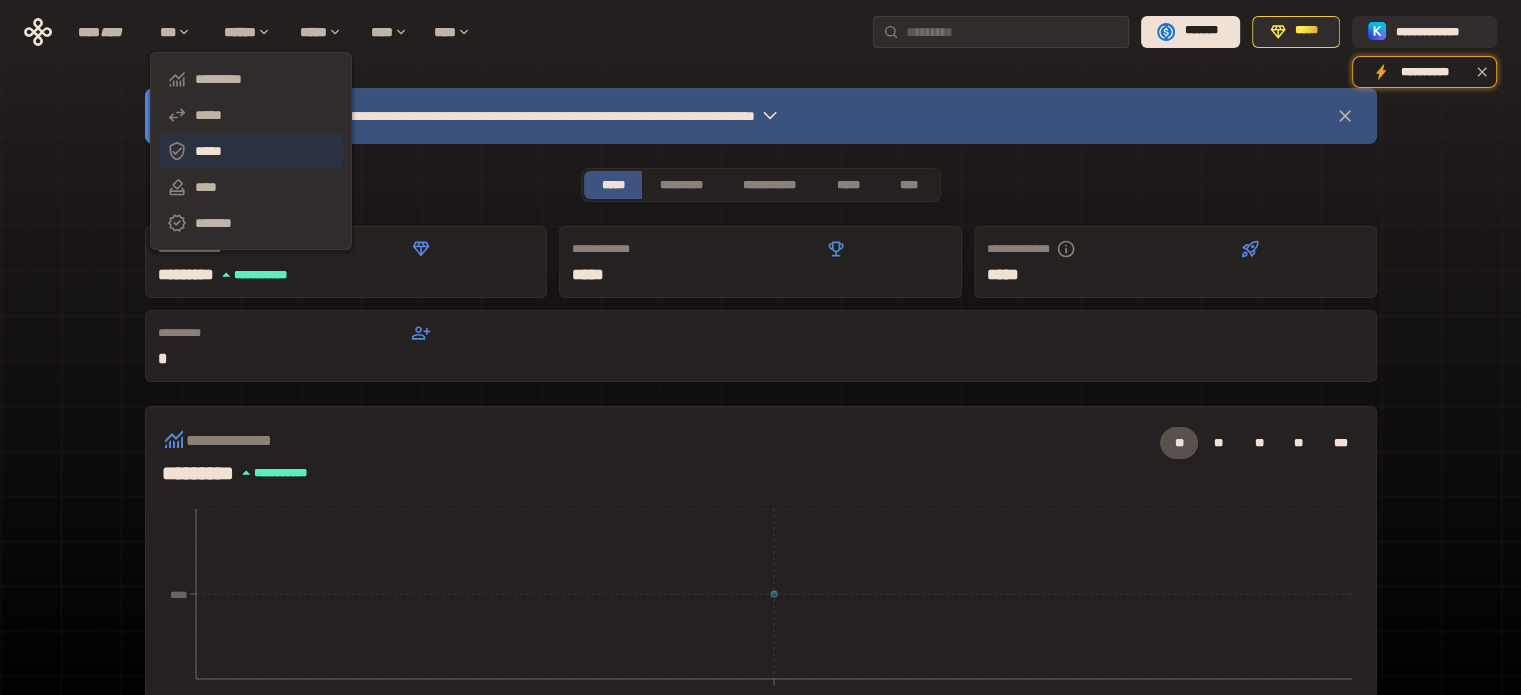 click on "*****" at bounding box center (251, 151) 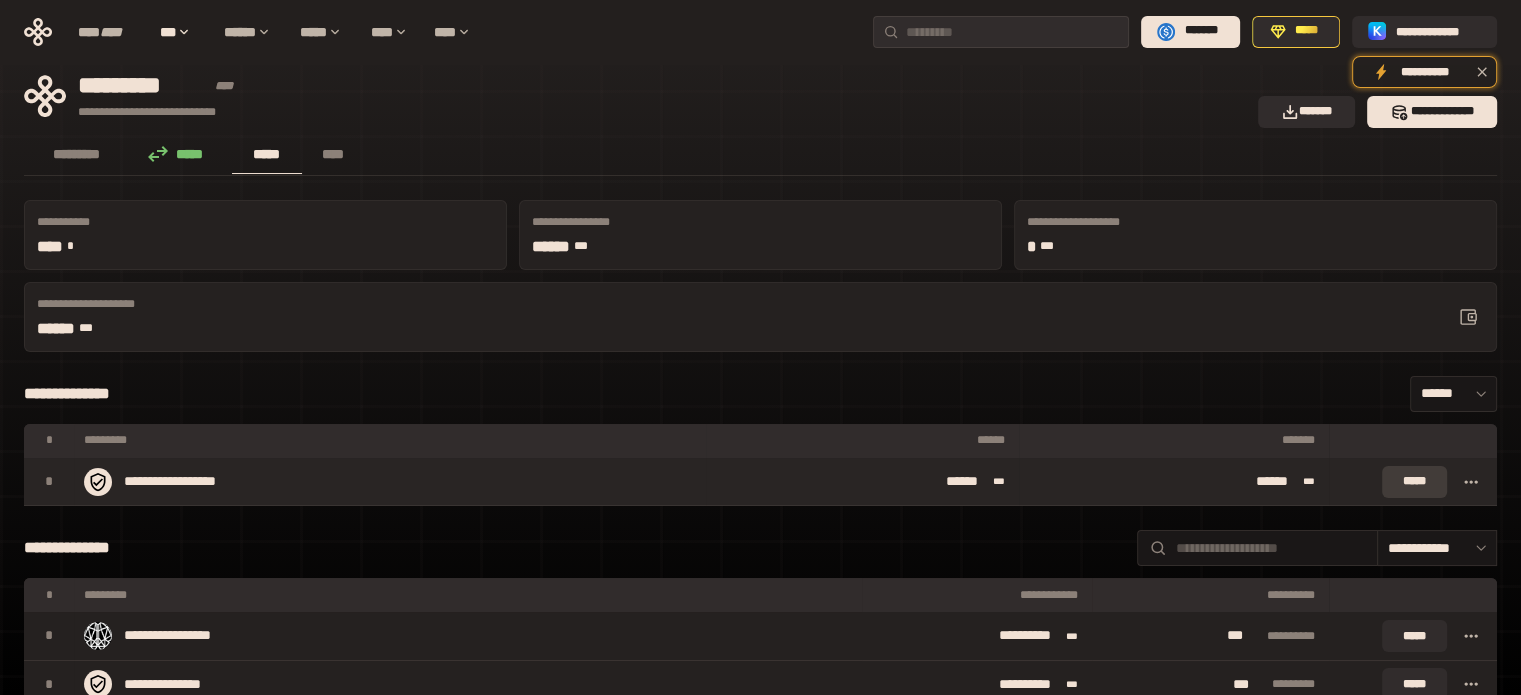 click on "*****" at bounding box center (1414, 482) 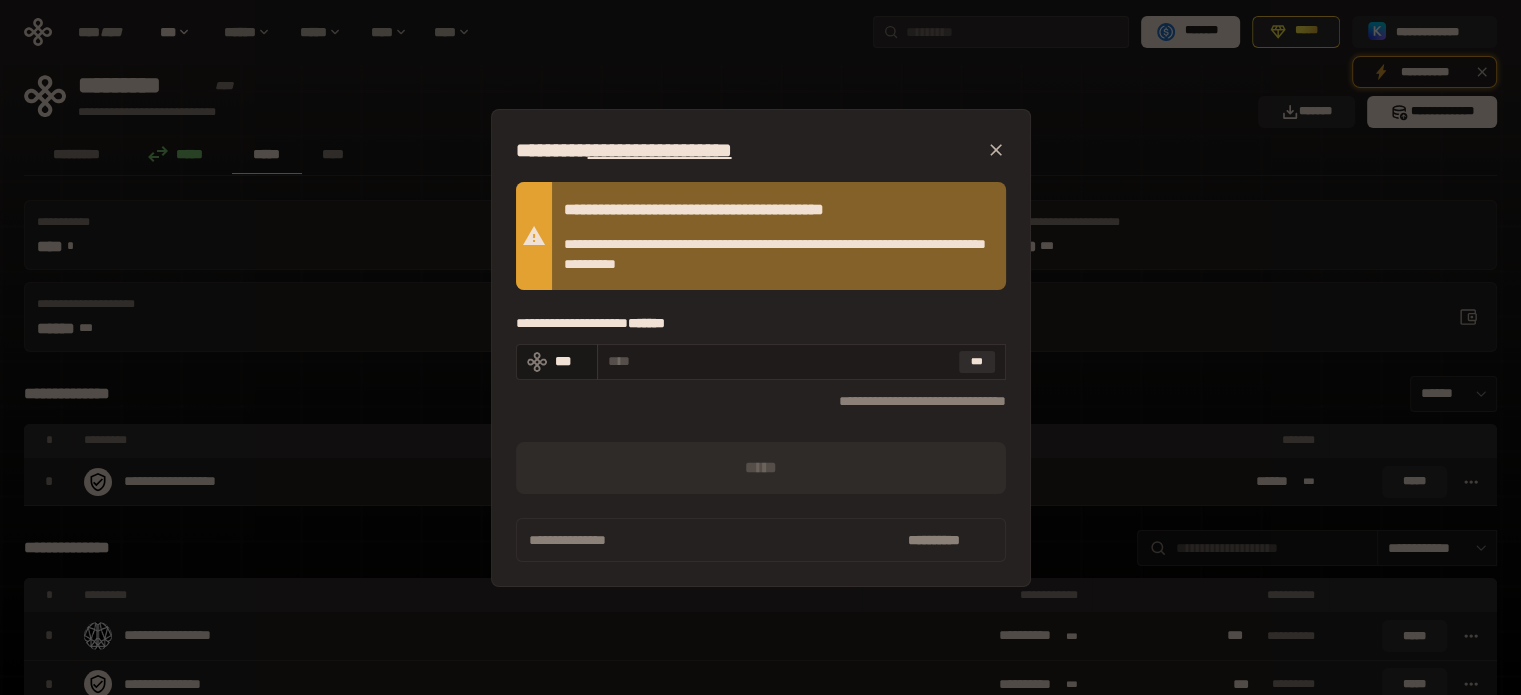 click on "***" at bounding box center (801, 362) 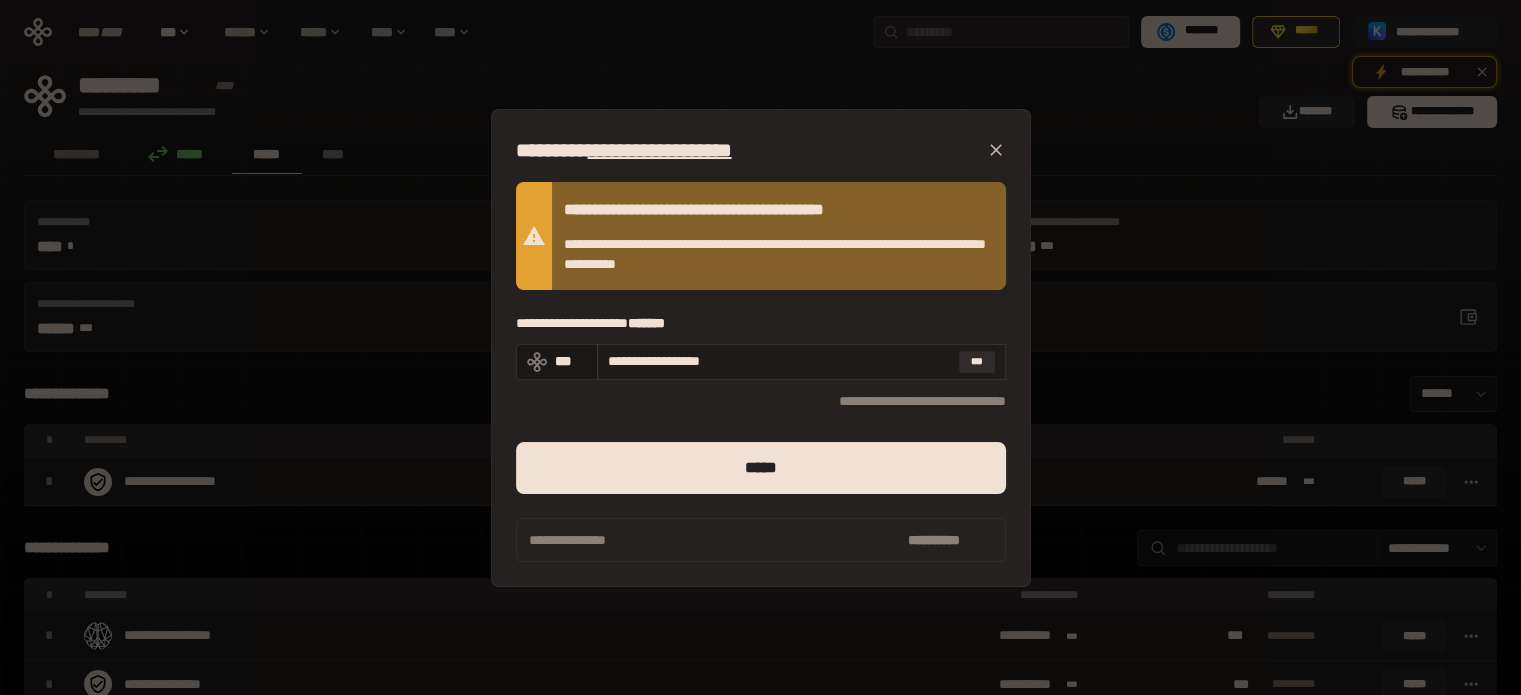 click on "**********" at bounding box center (779, 361) 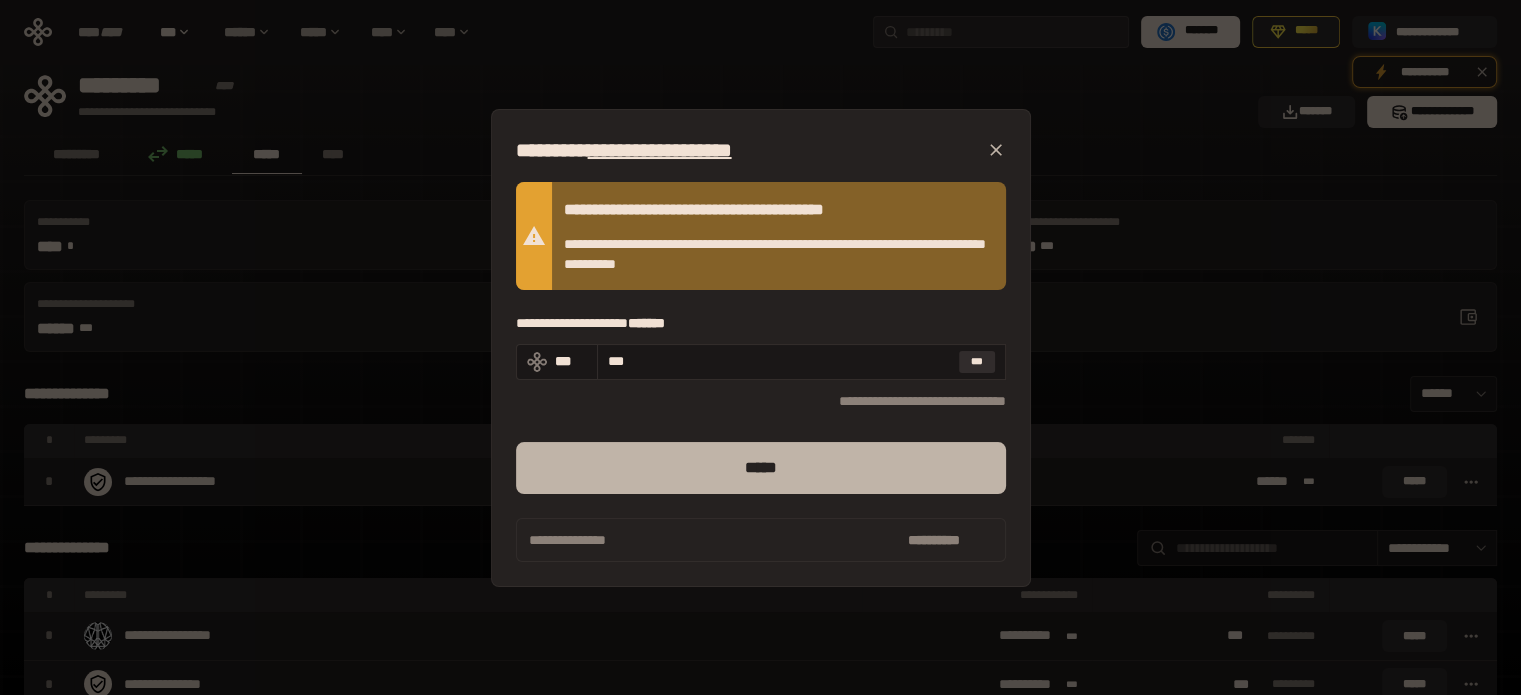type on "***" 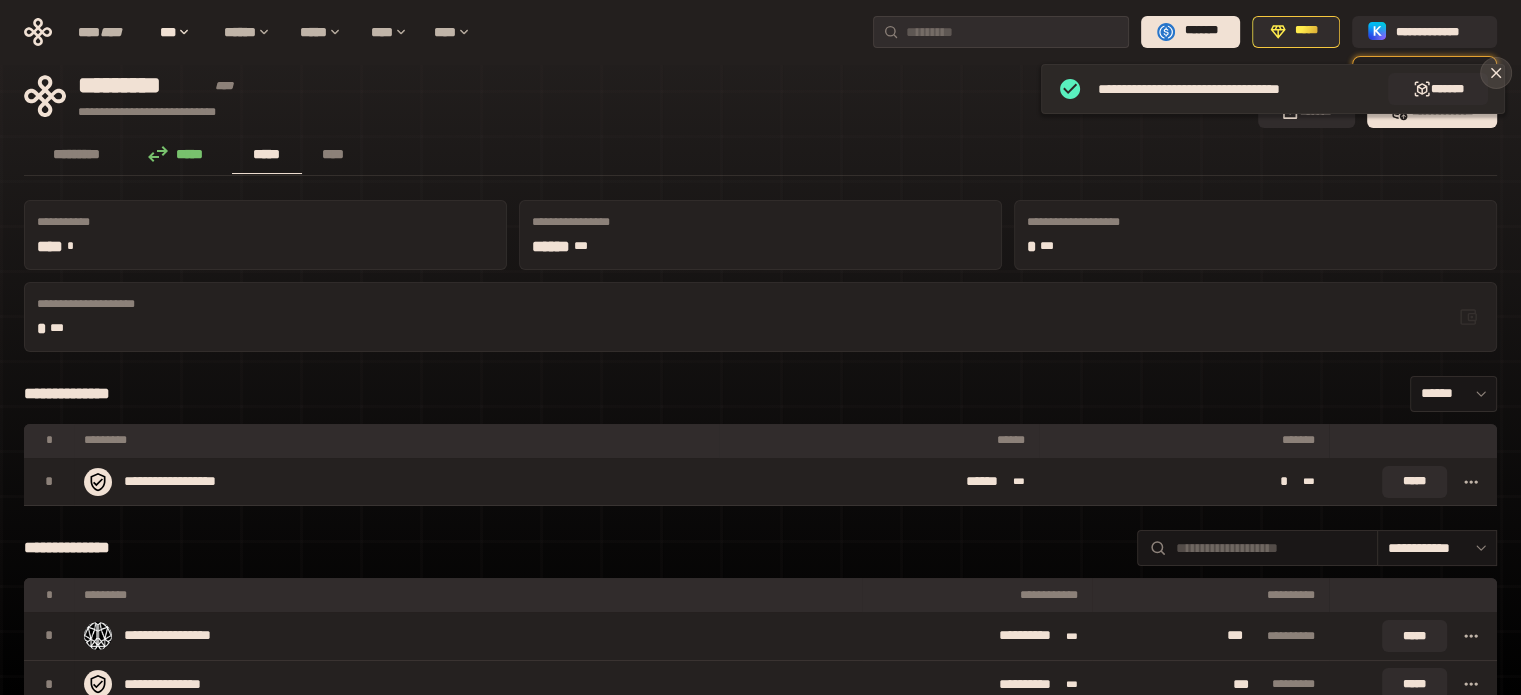 click 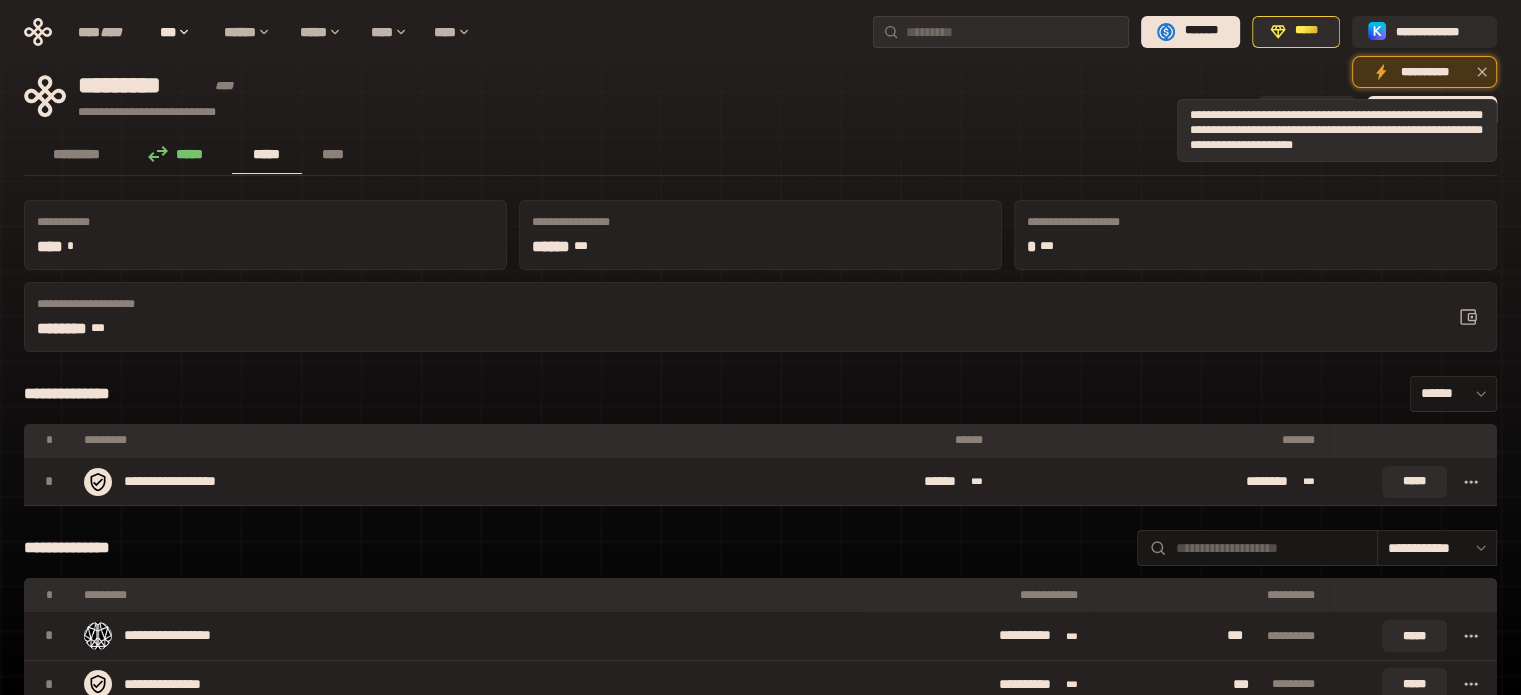 click 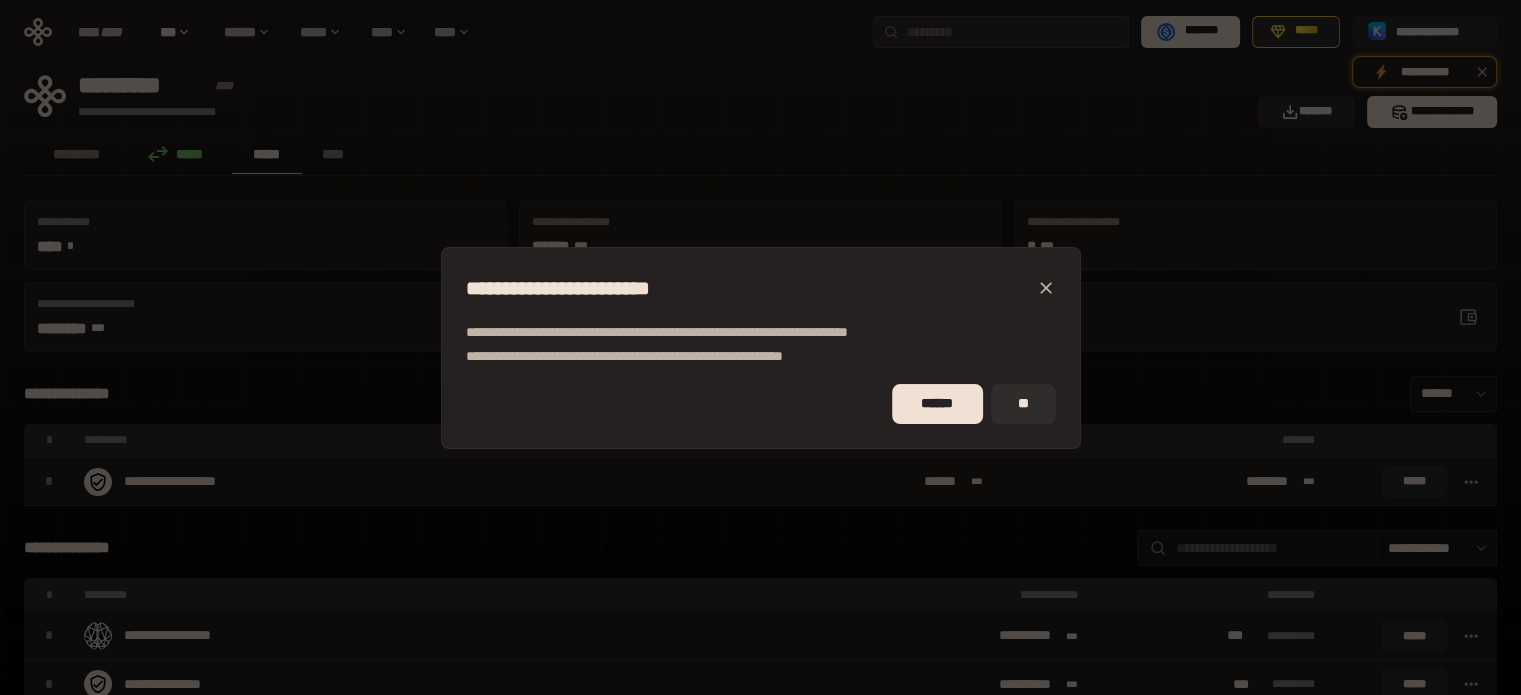 click 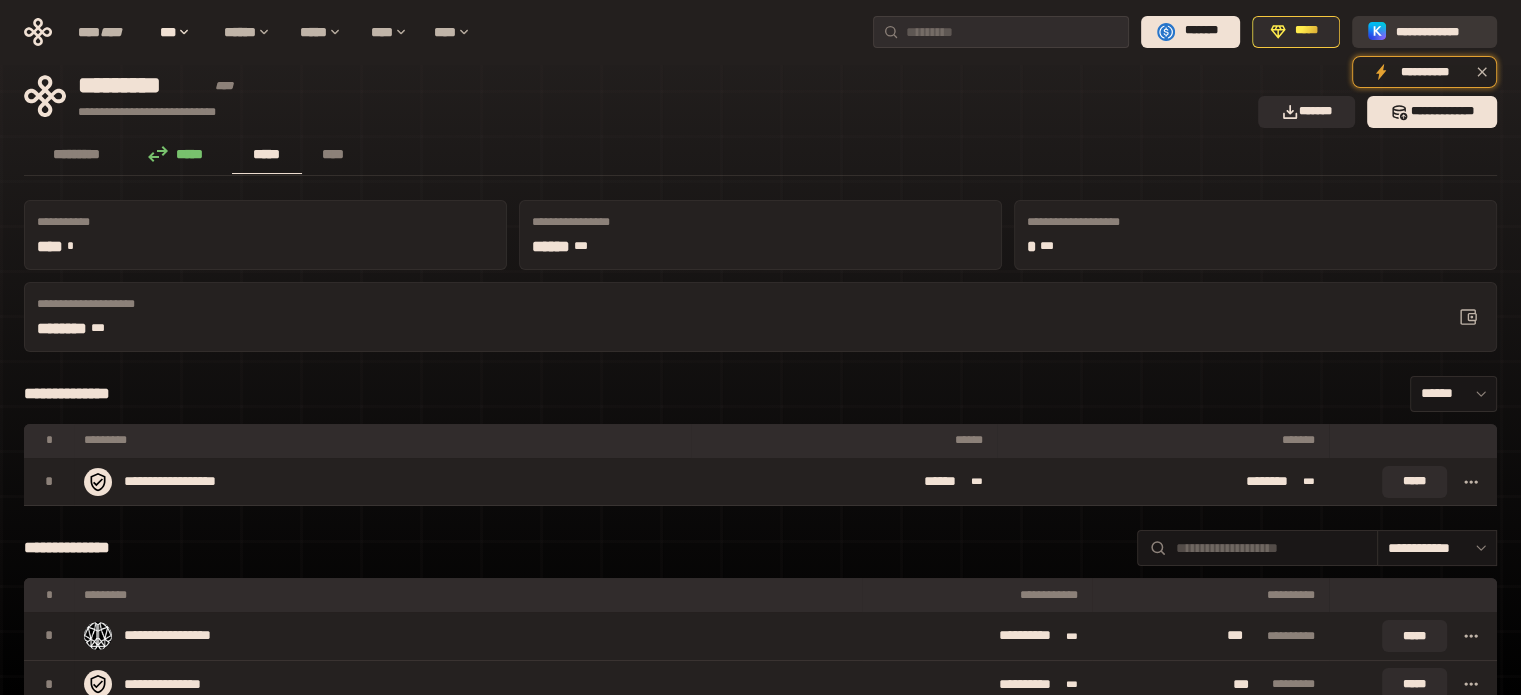 click on "**********" at bounding box center [1438, 31] 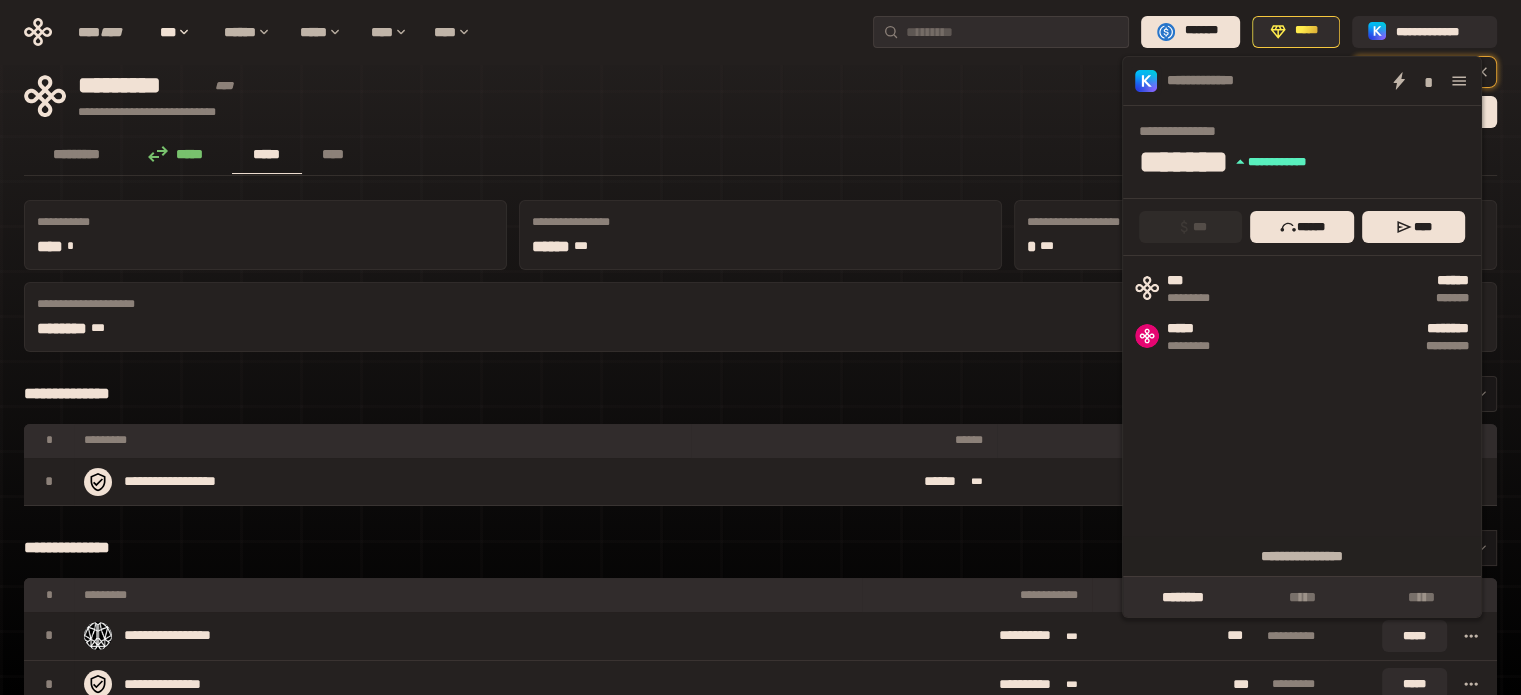 click at bounding box center [1459, 81] 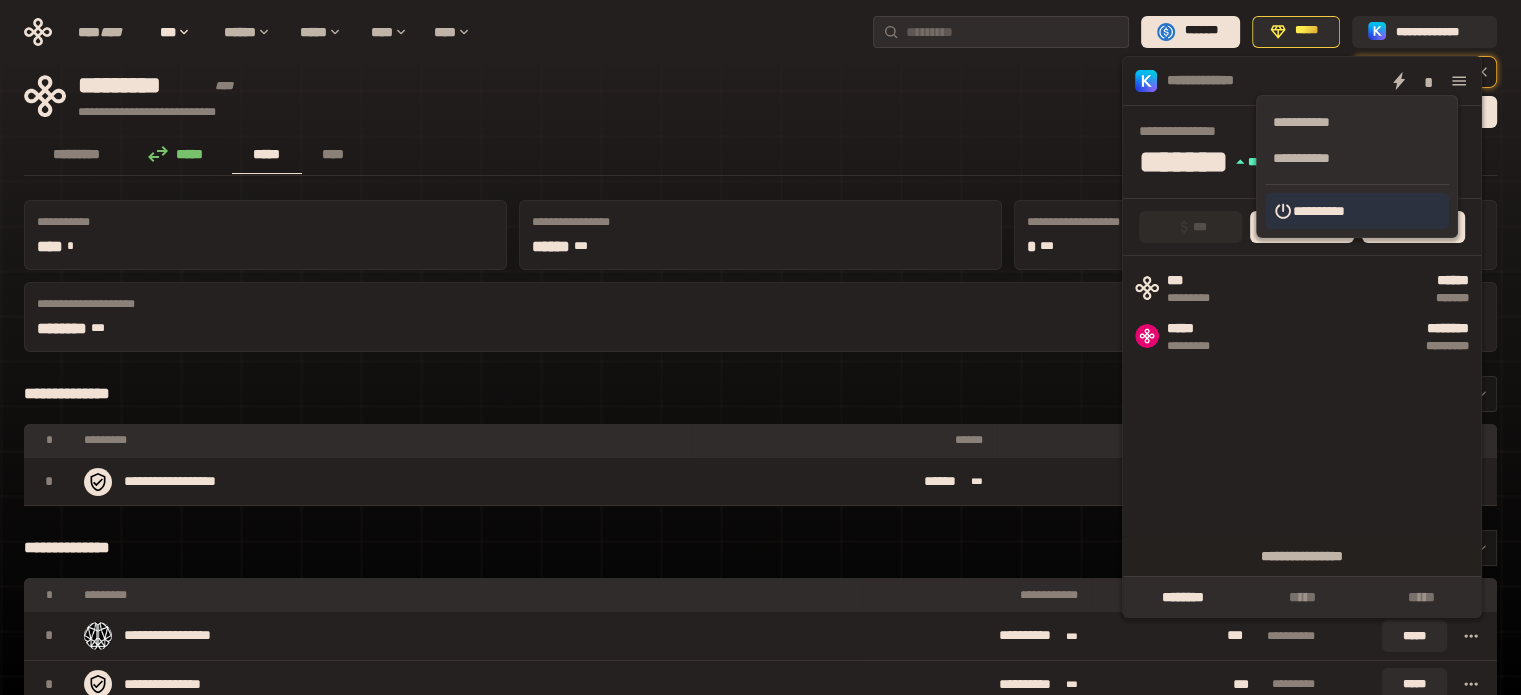 click on "**********" at bounding box center (1357, 211) 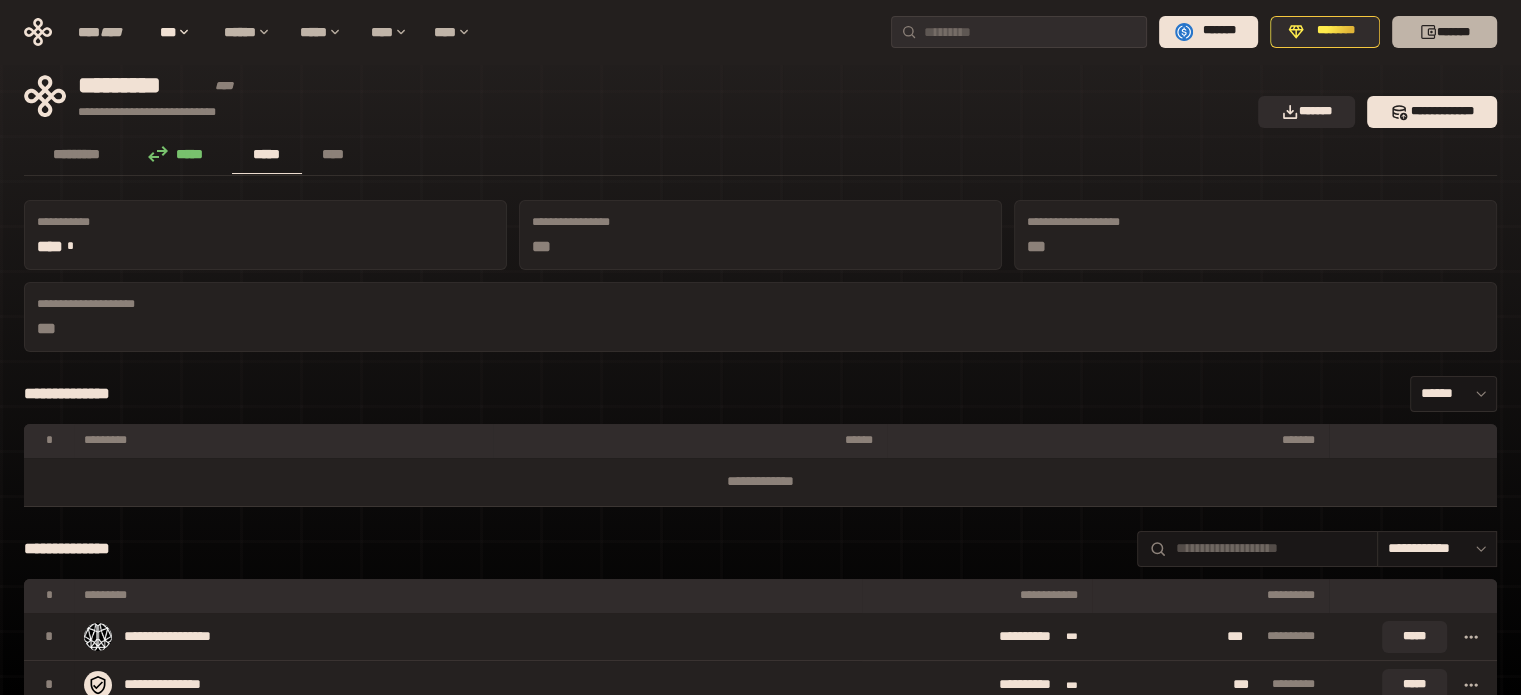 click on "*******" at bounding box center (1444, 32) 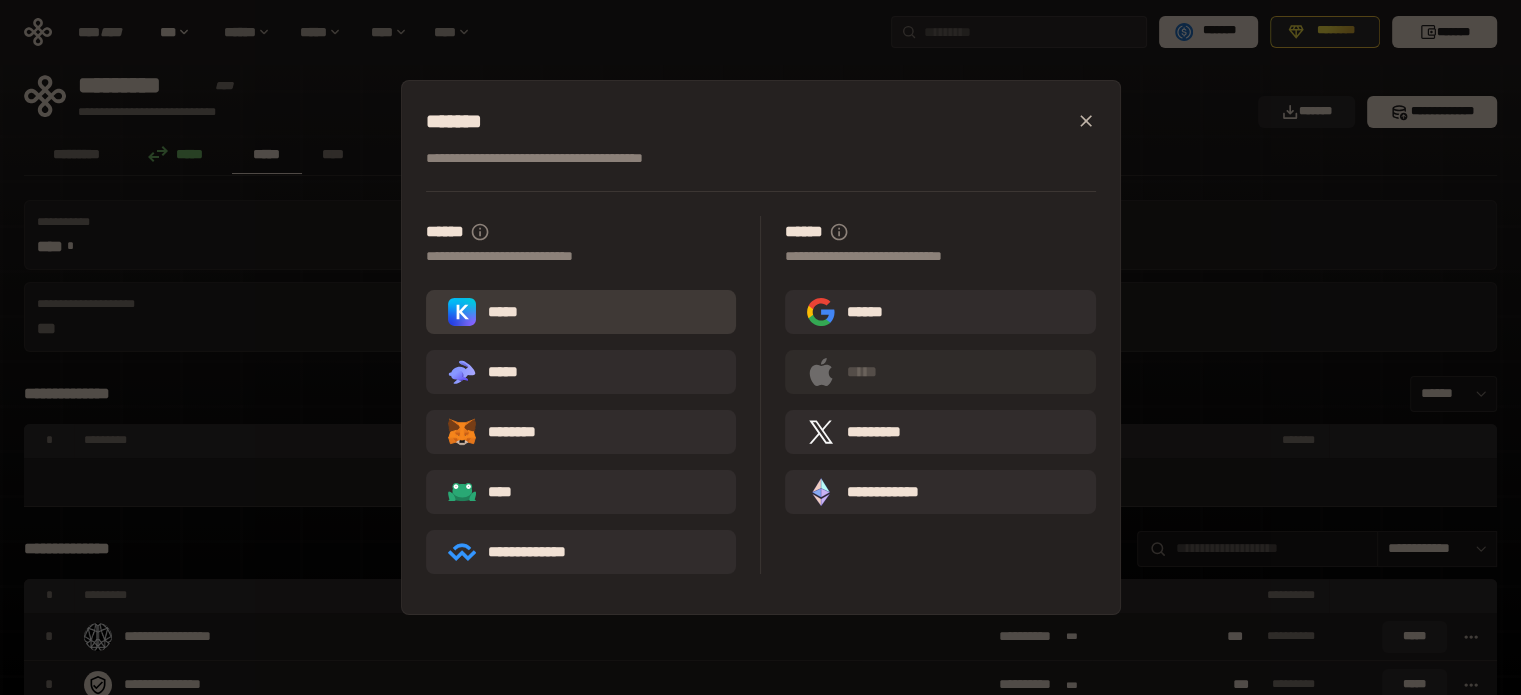 click on "*****" at bounding box center (487, 312) 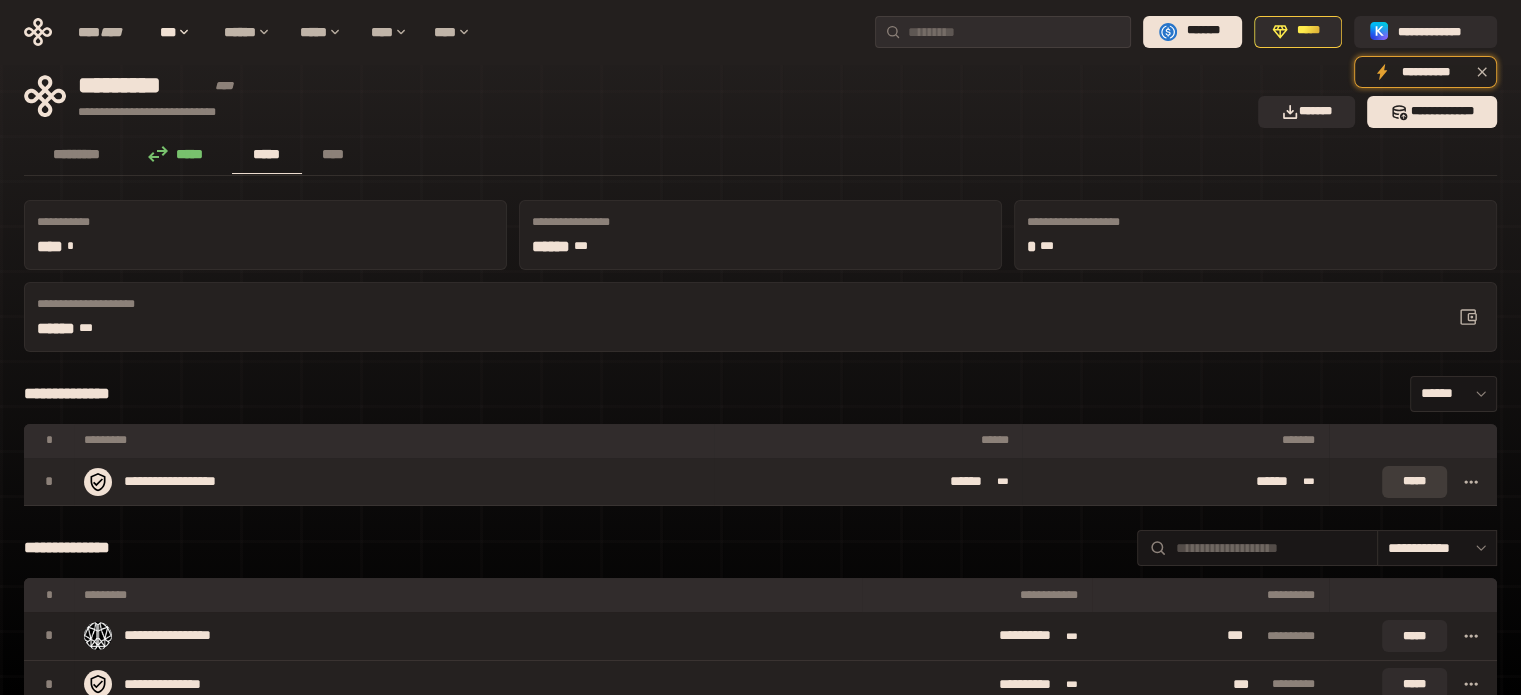 click on "*****" at bounding box center (1414, 482) 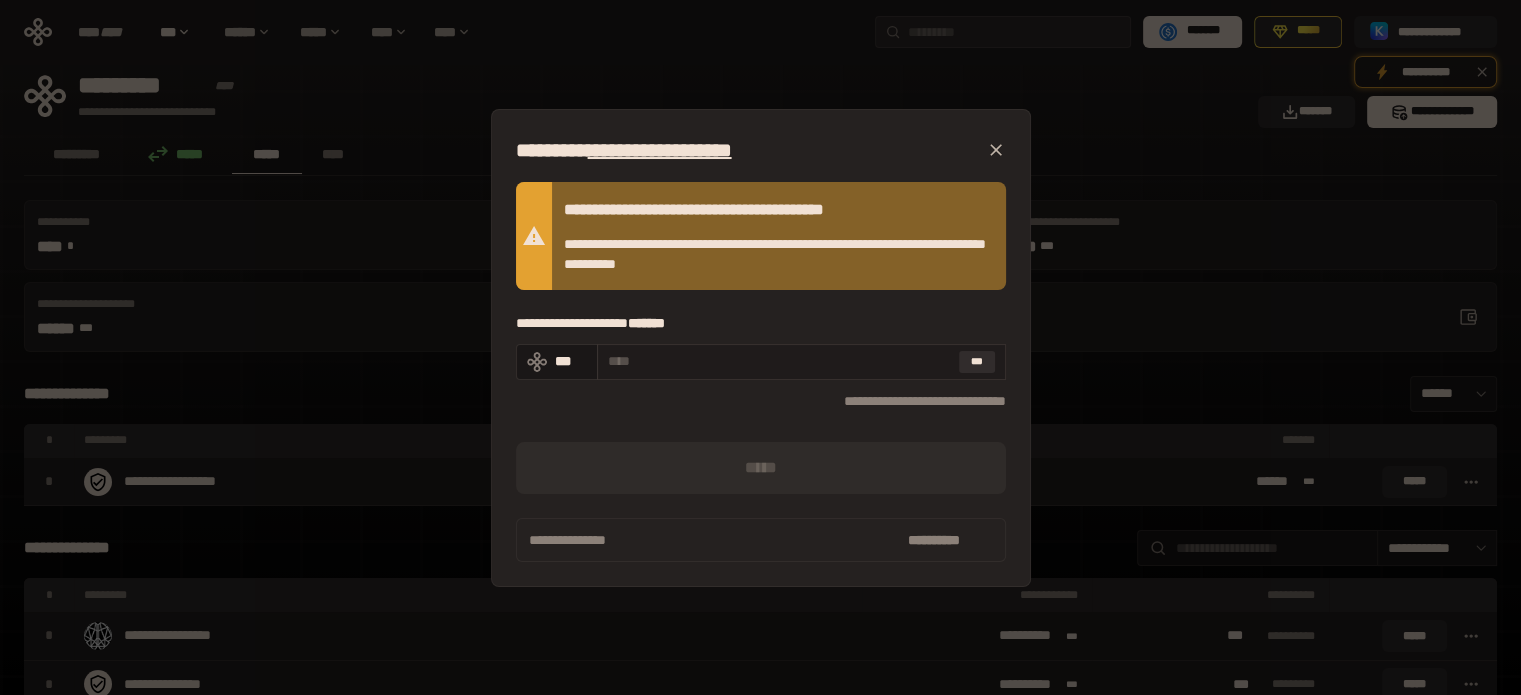 click at bounding box center (779, 361) 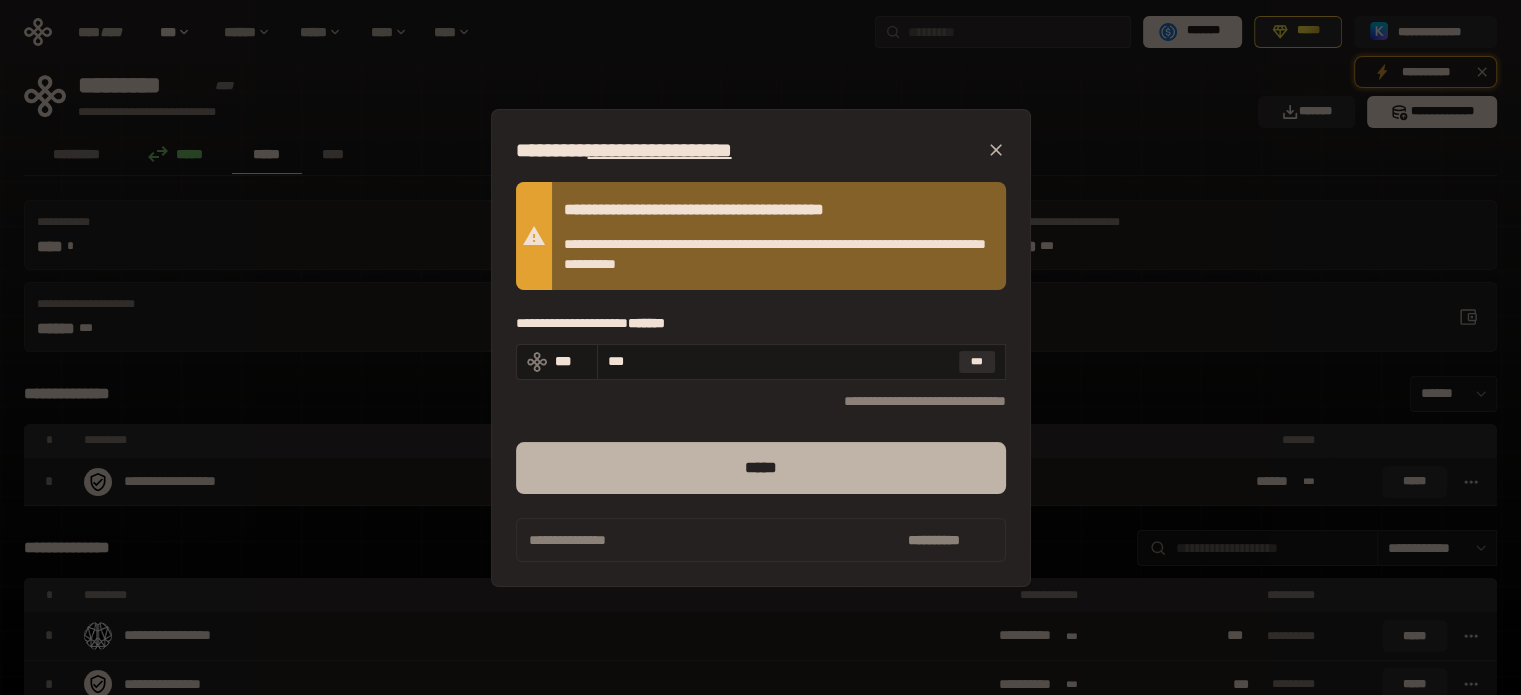 type on "***" 